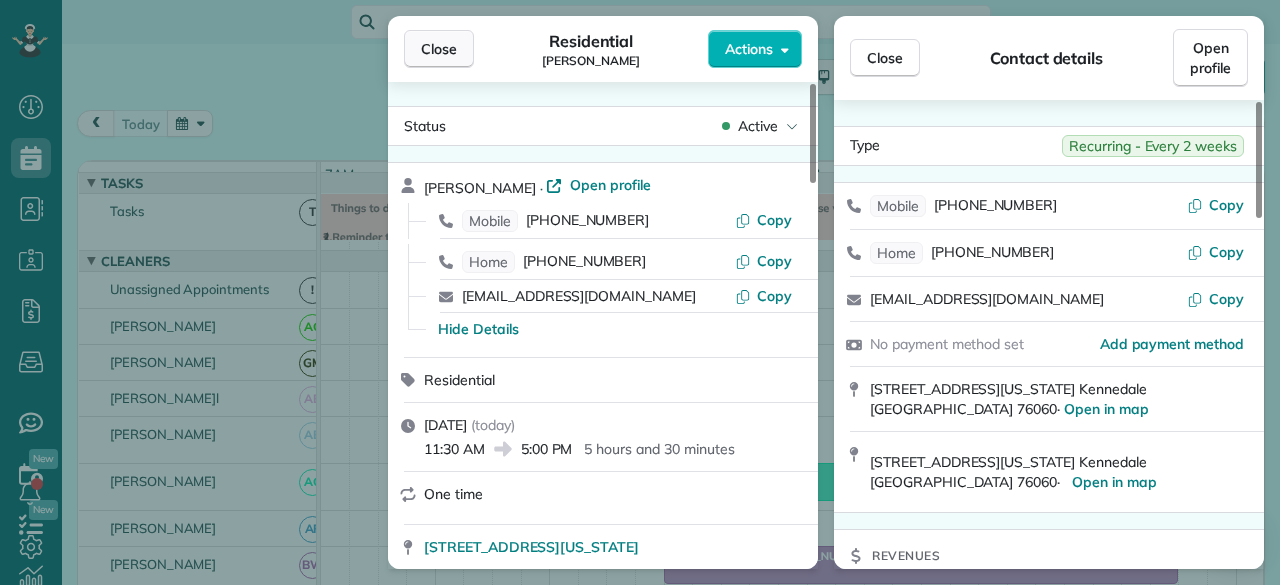 scroll, scrollTop: 0, scrollLeft: 0, axis: both 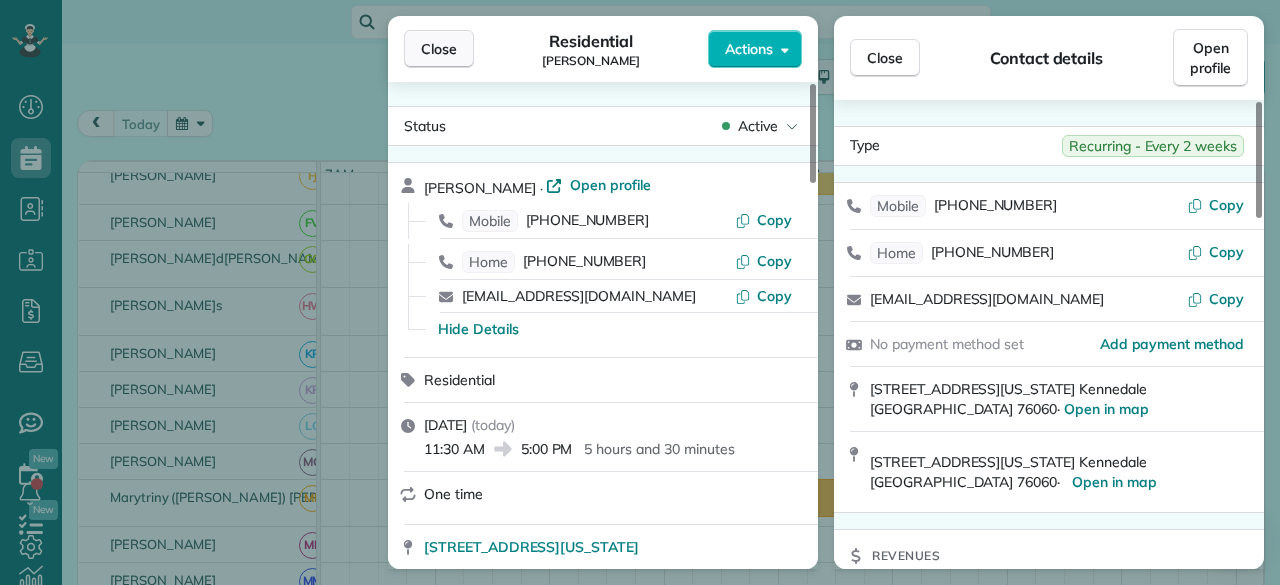 click on "Close" at bounding box center (439, 49) 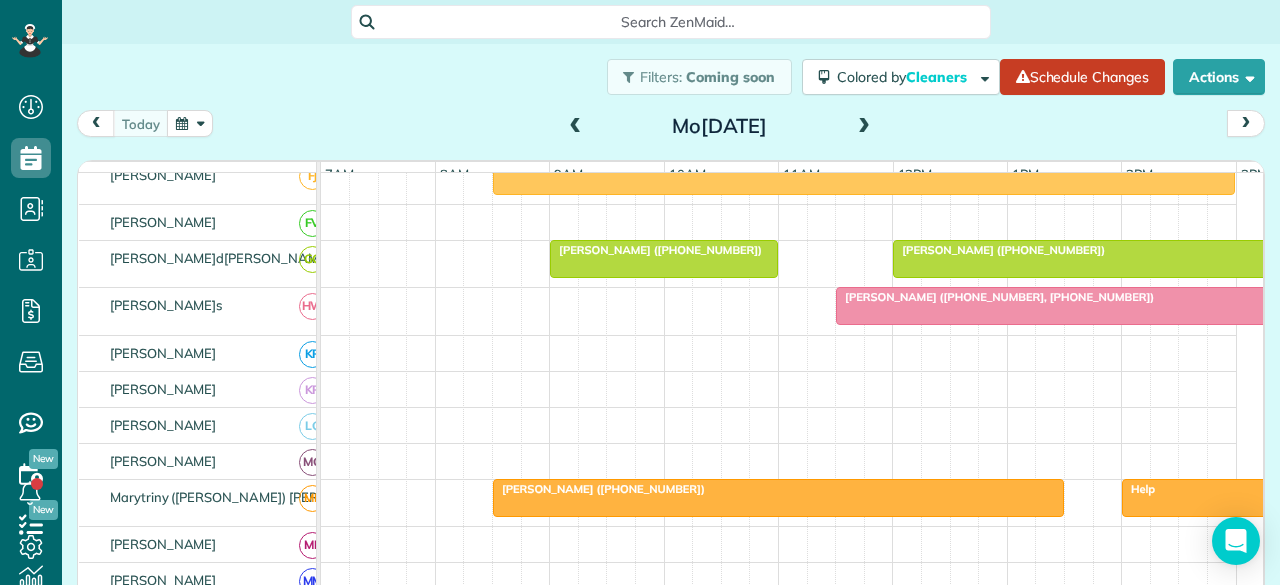 scroll, scrollTop: 573, scrollLeft: 0, axis: vertical 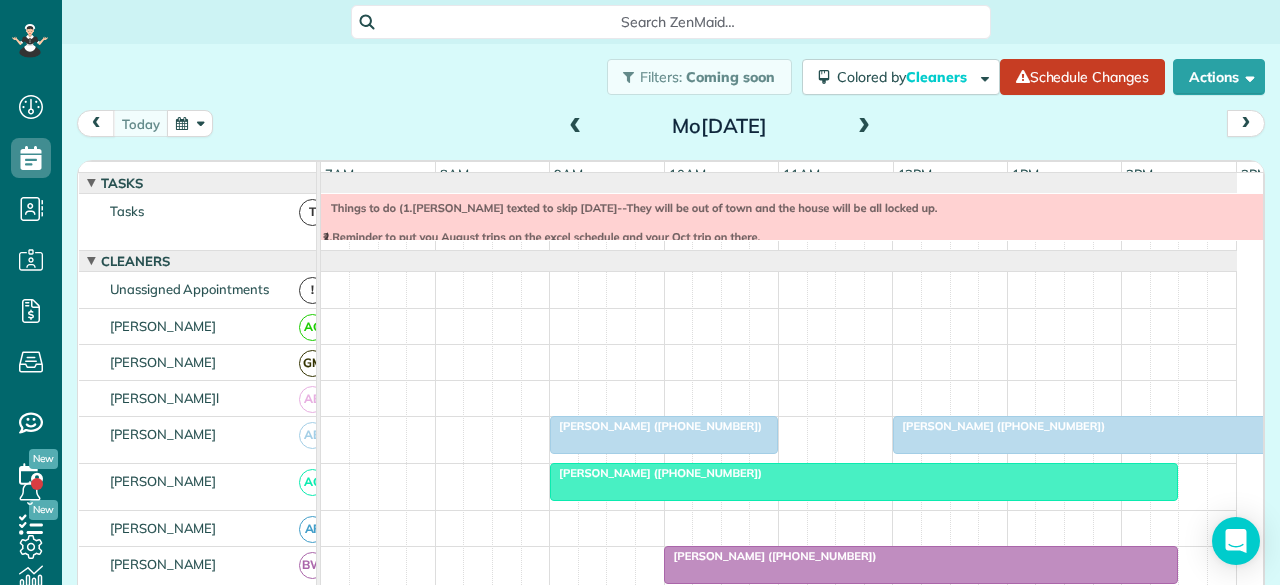 click at bounding box center (864, 127) 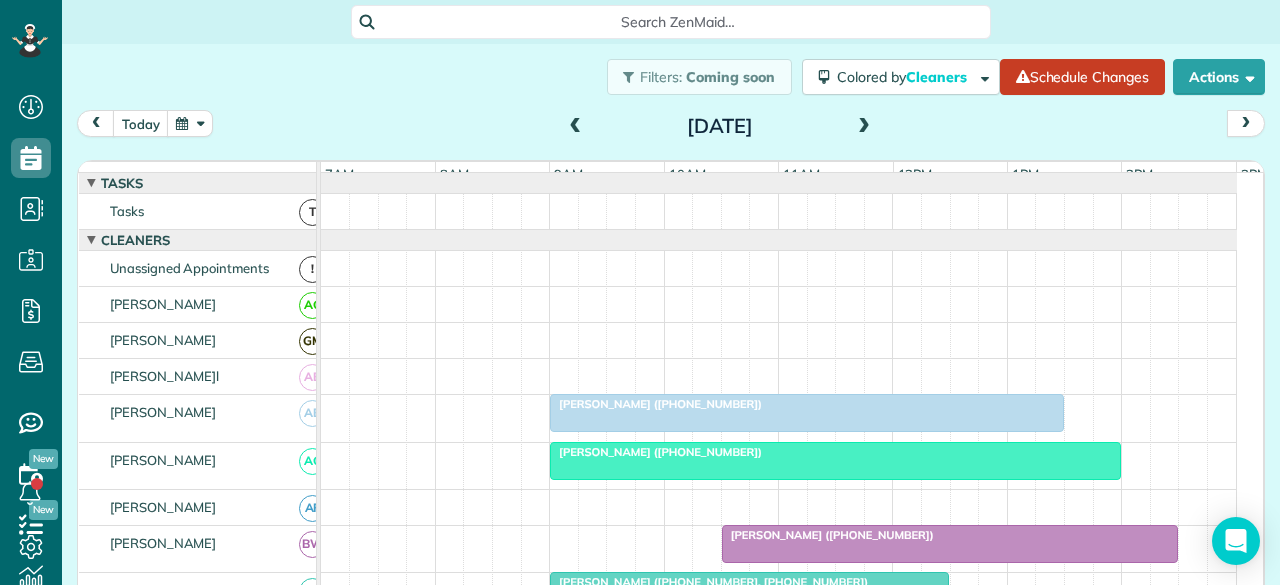 scroll, scrollTop: 61, scrollLeft: 0, axis: vertical 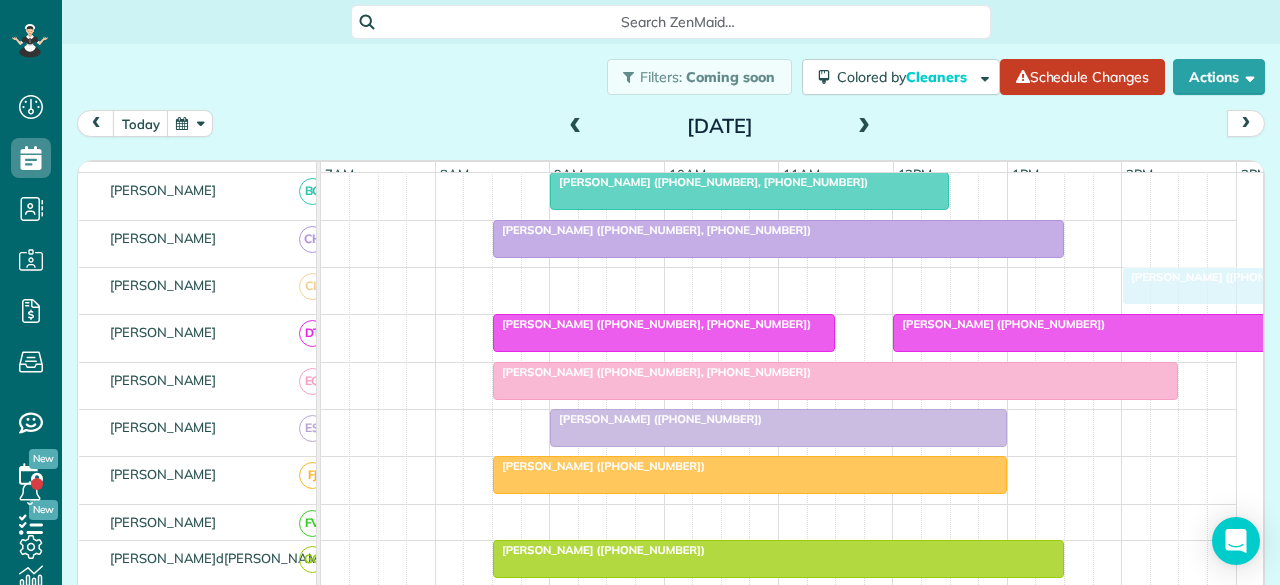 drag, startPoint x: 707, startPoint y: 289, endPoint x: 1147, endPoint y: 293, distance: 440.0182 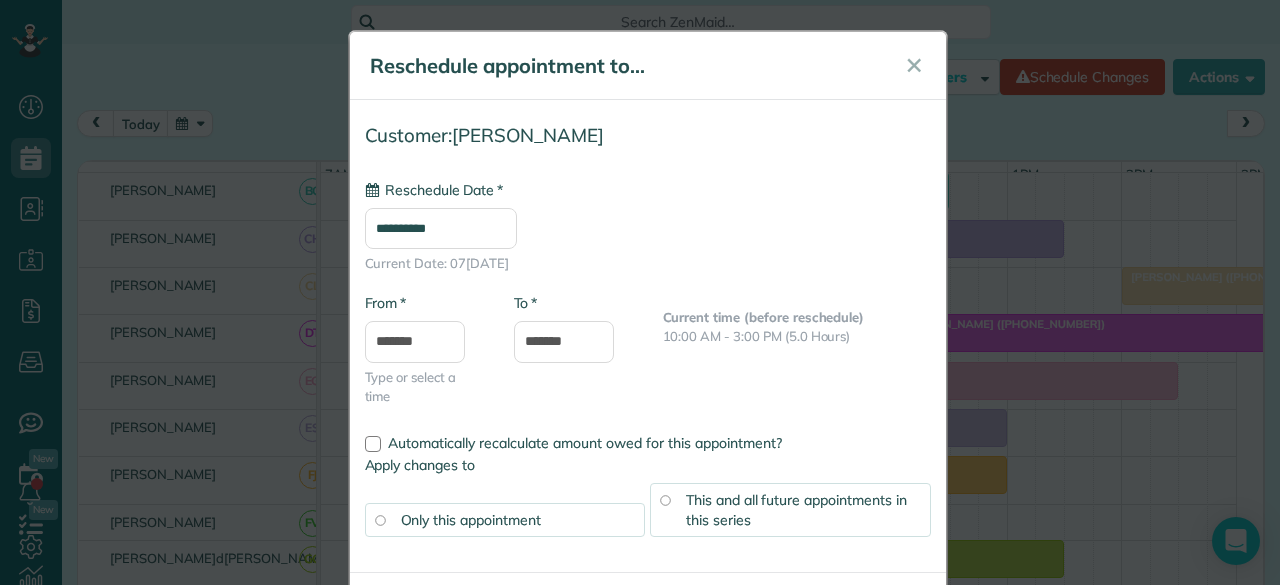 type on "**********" 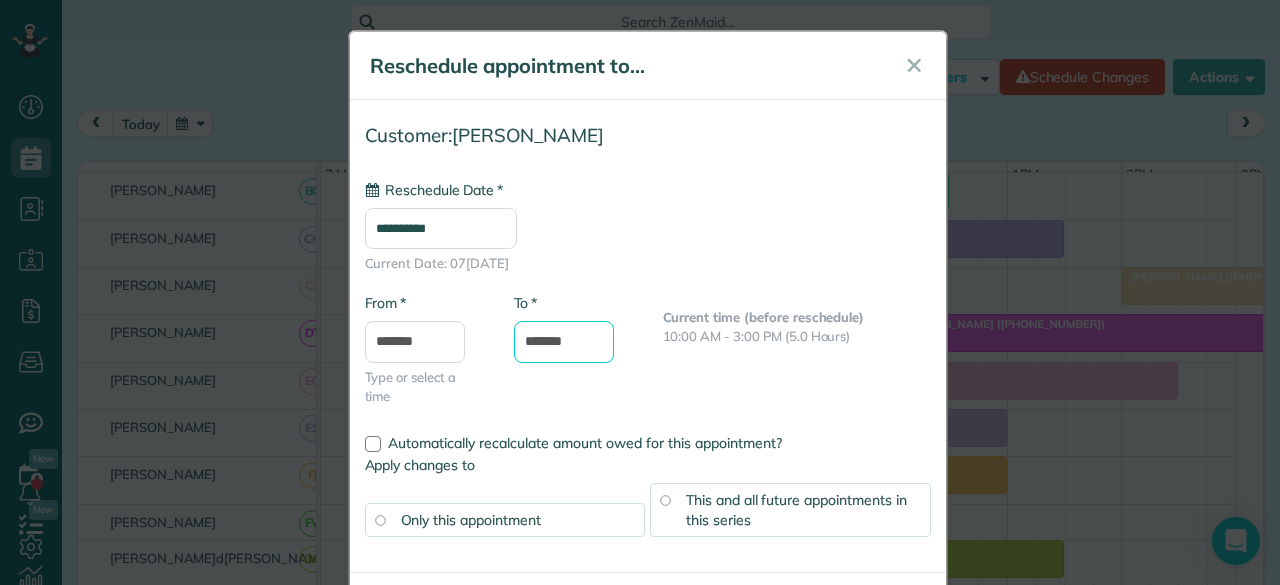 click on "*******" at bounding box center (564, 342) 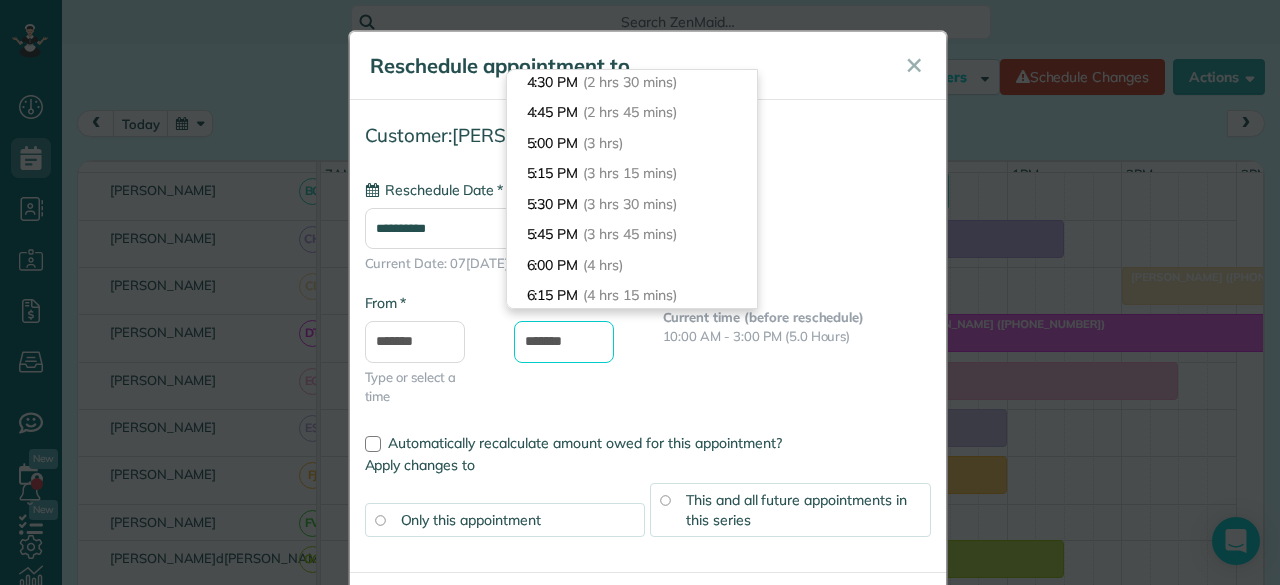 scroll, scrollTop: 280, scrollLeft: 0, axis: vertical 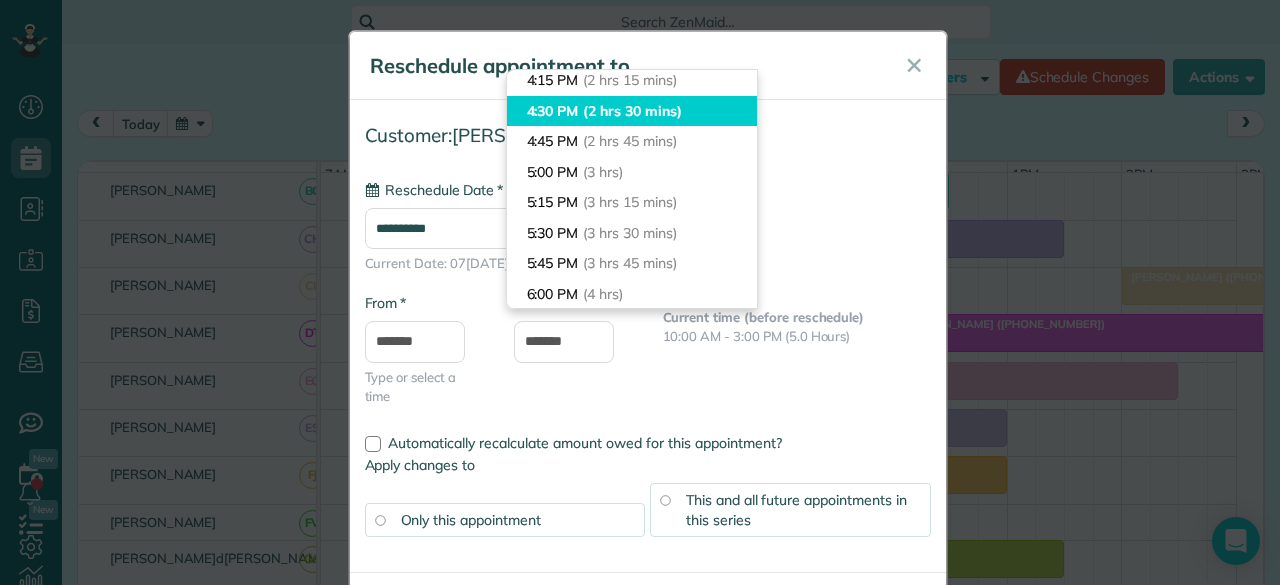 type on "*******" 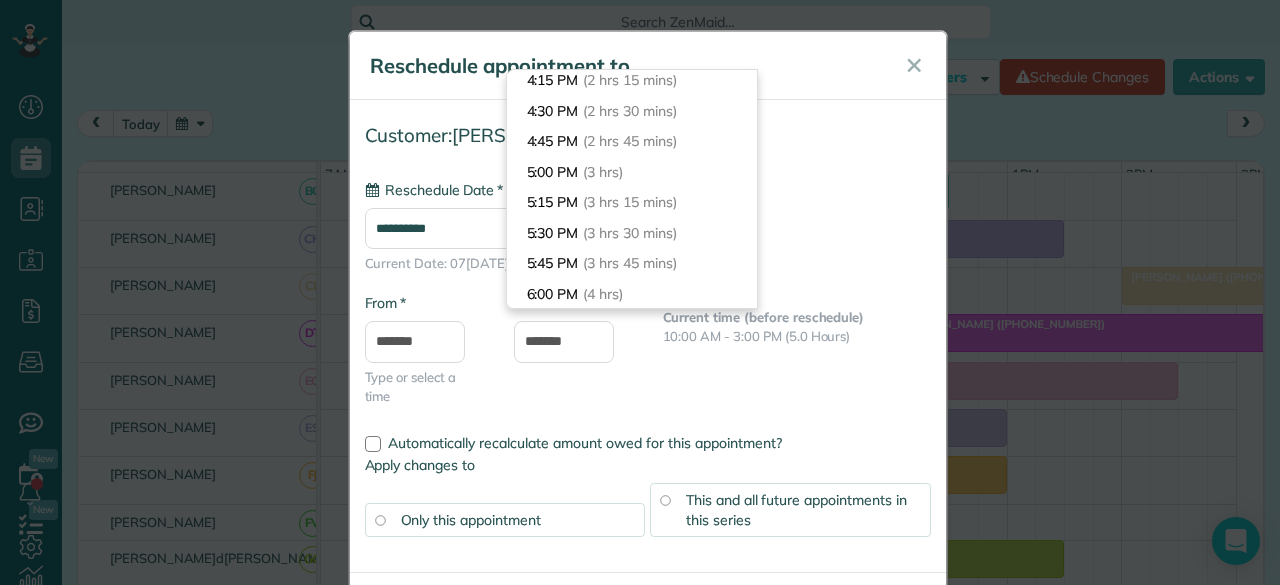 drag, startPoint x: 587, startPoint y: 109, endPoint x: 664, endPoint y: 181, distance: 105.41821 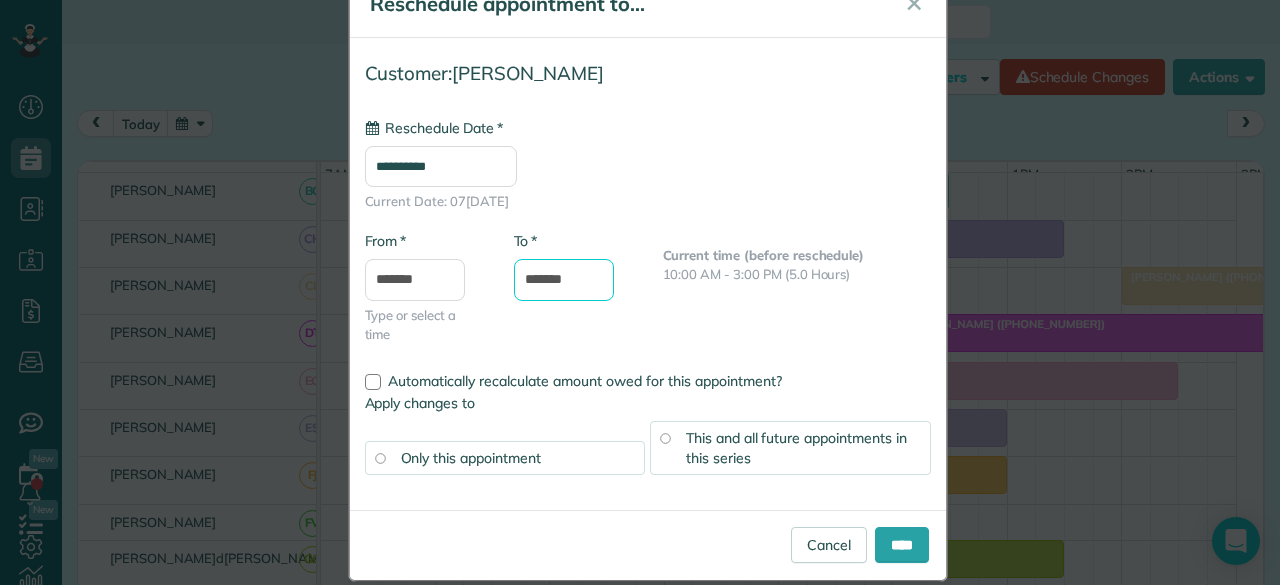 scroll, scrollTop: 86, scrollLeft: 0, axis: vertical 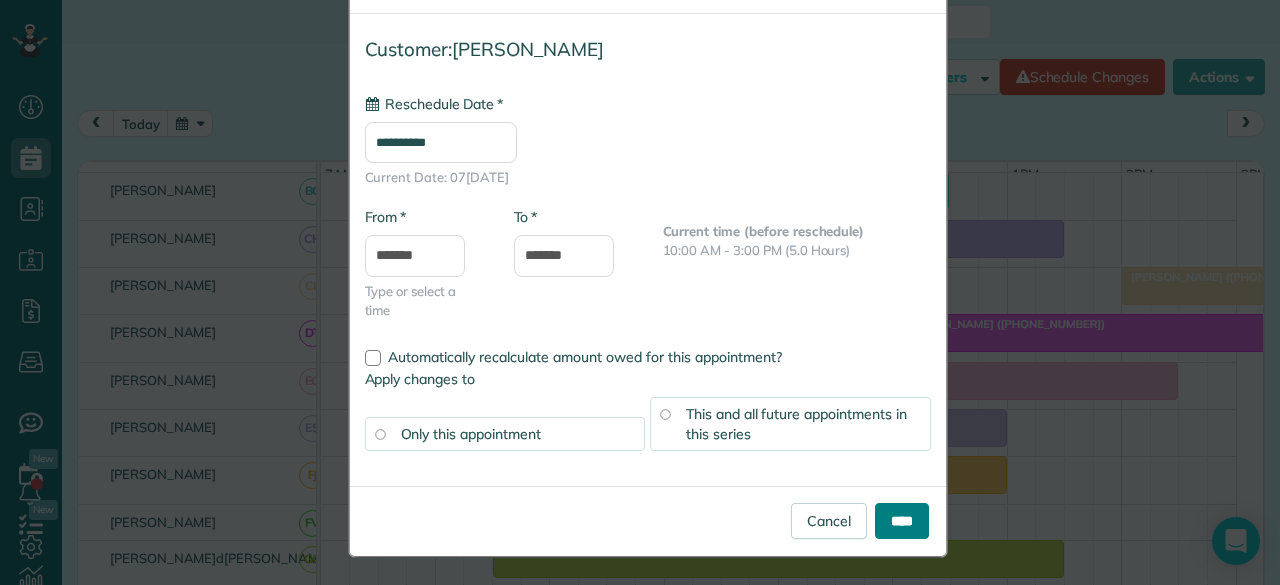 click on "****" at bounding box center (902, 521) 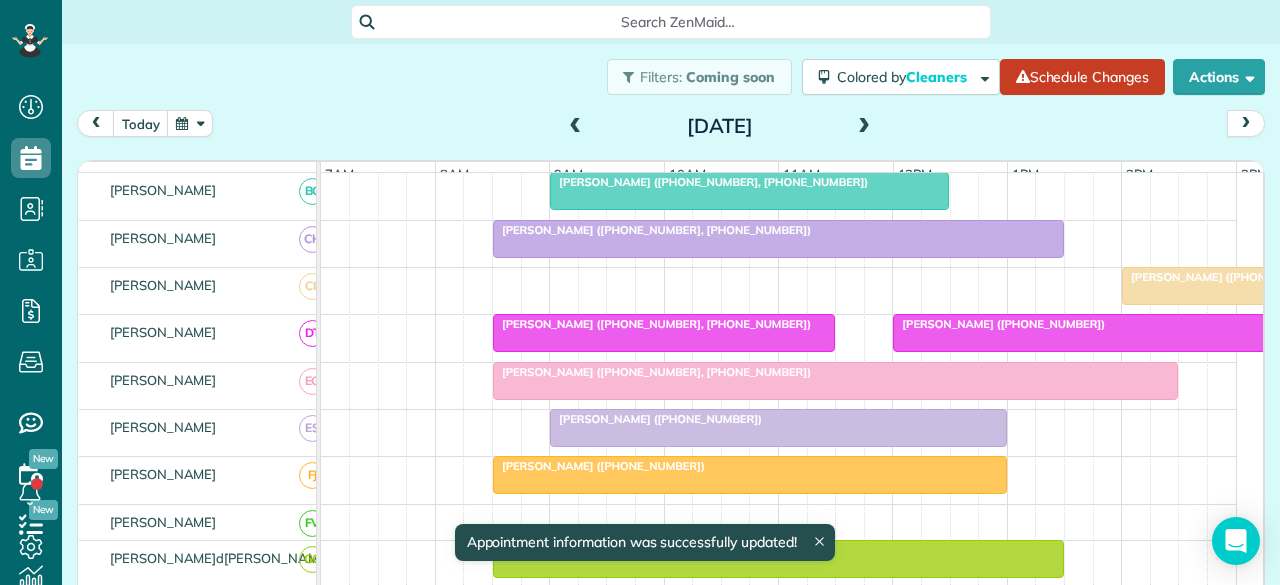 click on "[PERSON_NAME] ([PHONE_NUMBER])" at bounding box center (1228, 277) 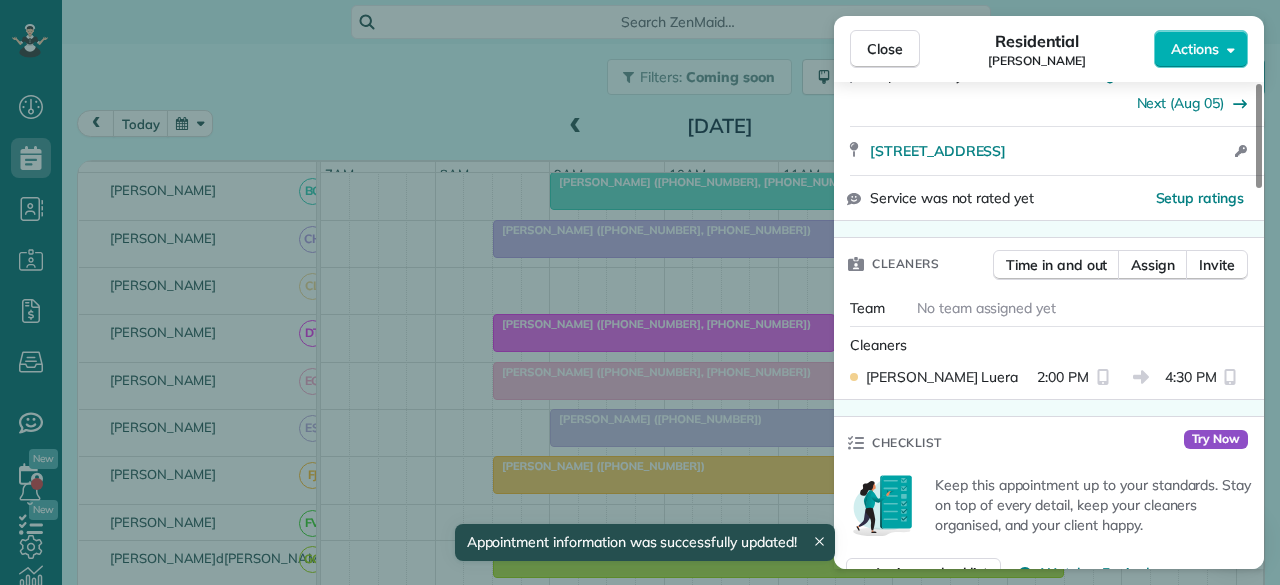scroll, scrollTop: 400, scrollLeft: 0, axis: vertical 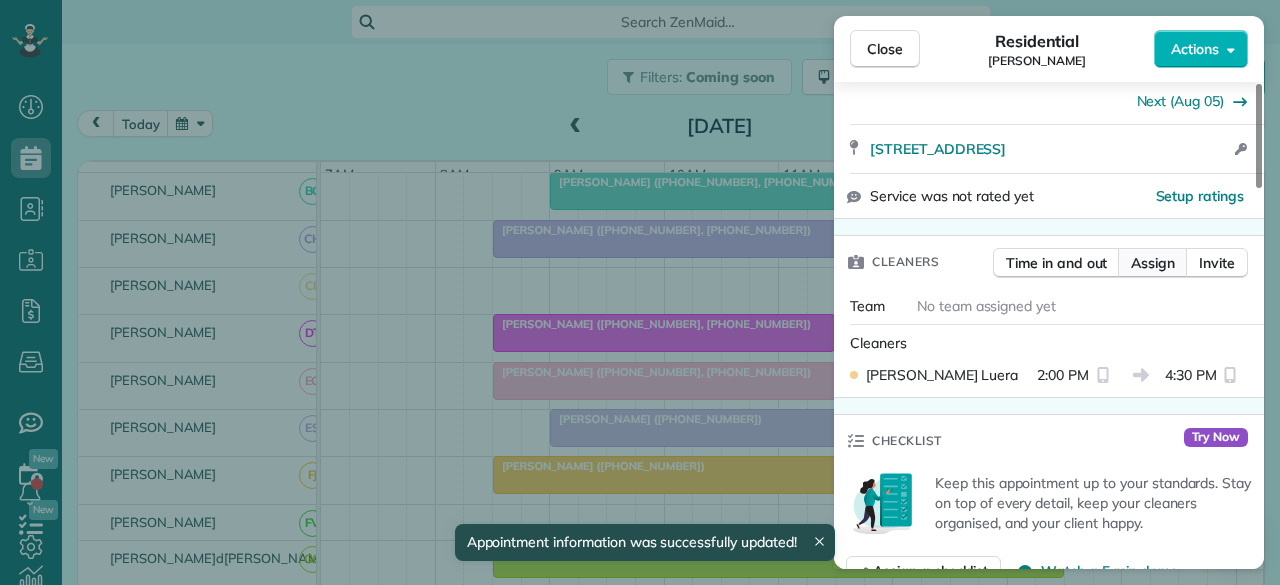 click on "Assign" at bounding box center (1153, 263) 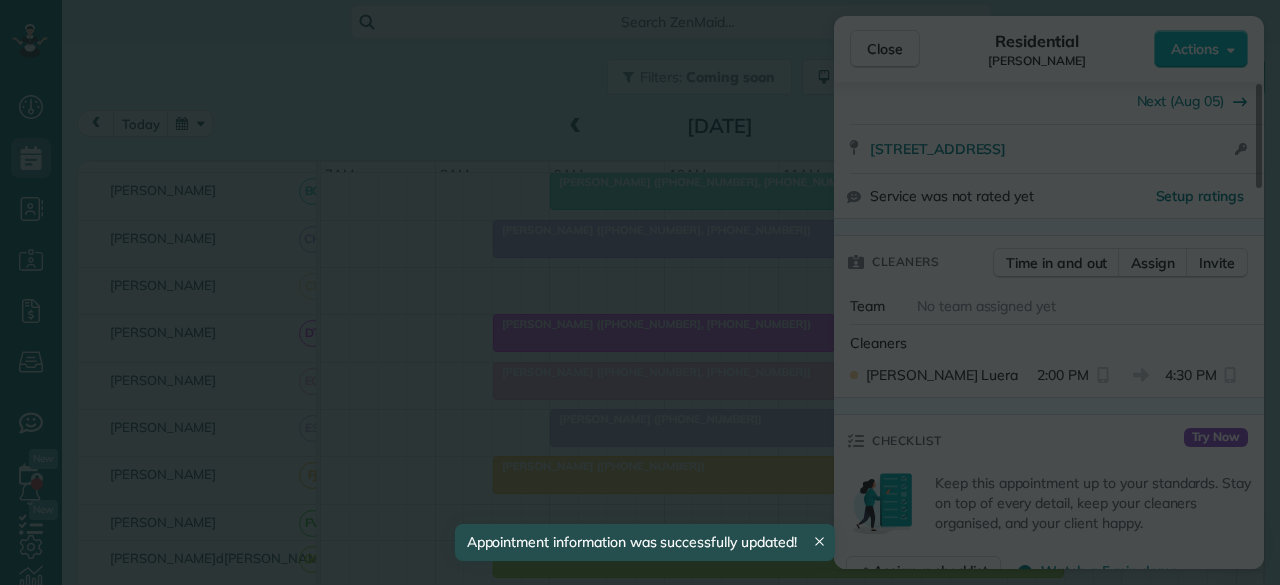 scroll, scrollTop: 0, scrollLeft: 0, axis: both 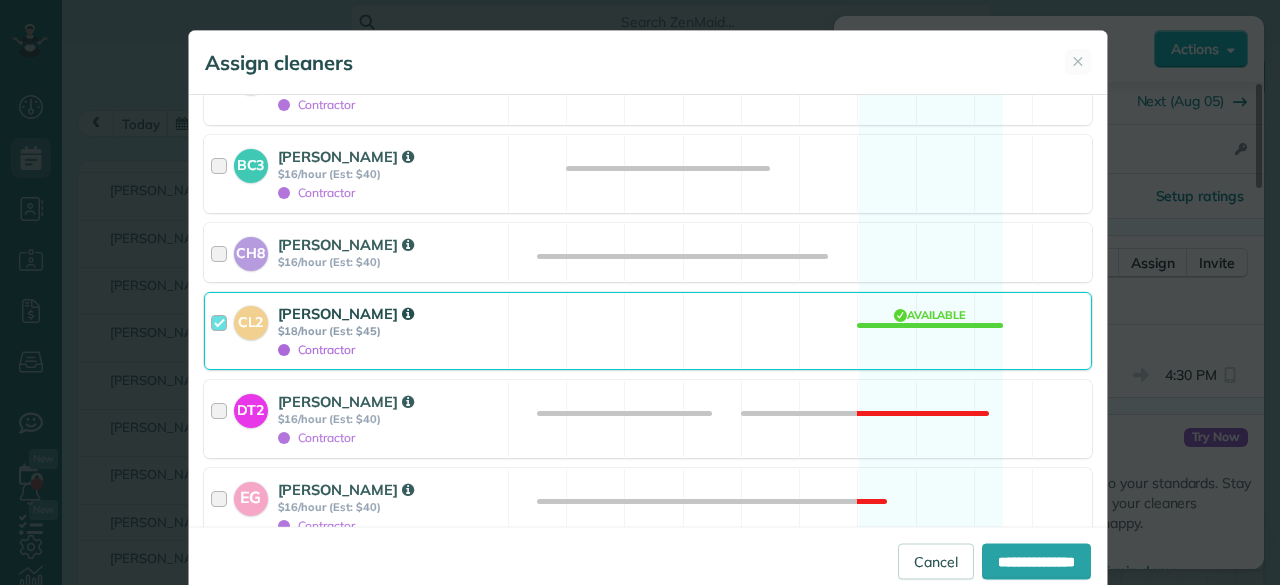 click on "[PERSON_NAME]" at bounding box center [346, 313] 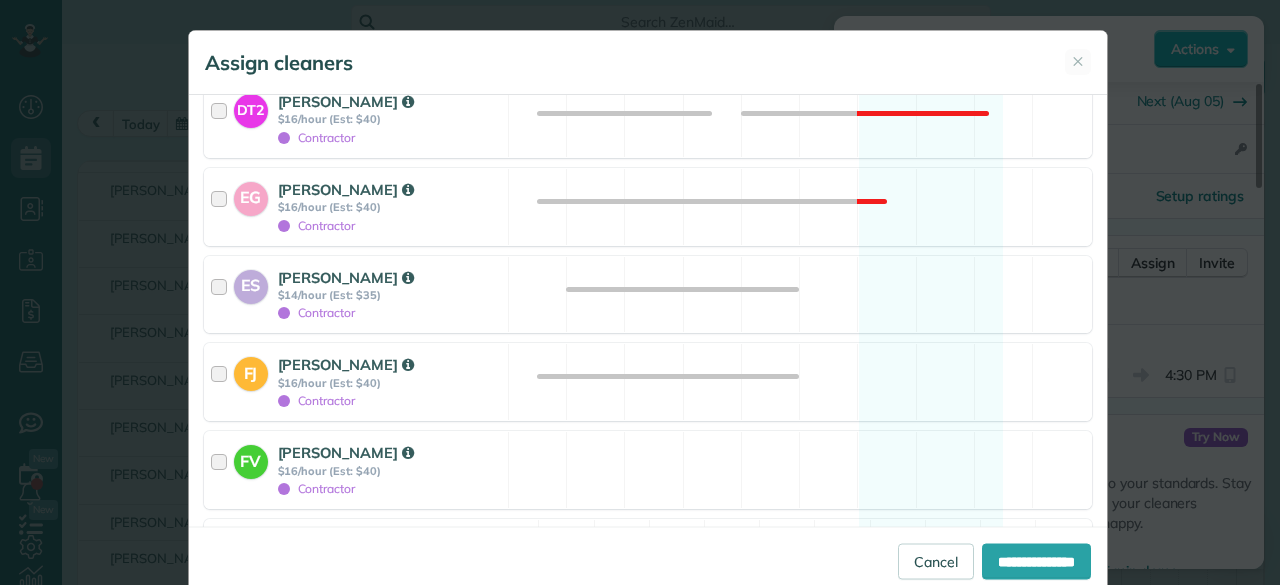 scroll, scrollTop: 1500, scrollLeft: 0, axis: vertical 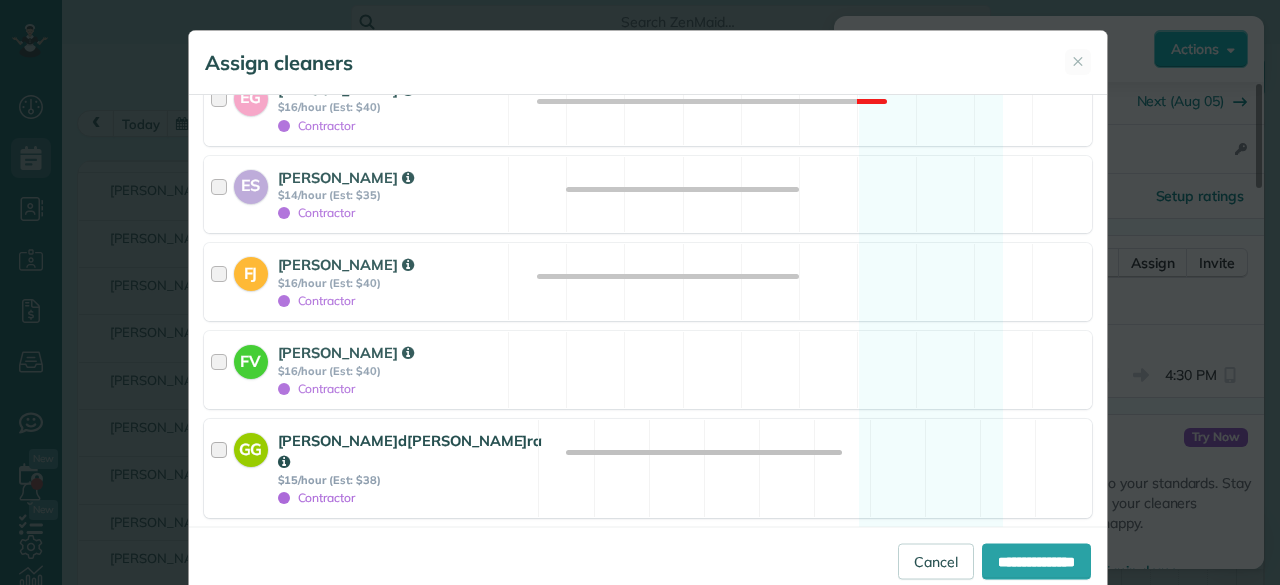 click on "[PERSON_NAME] [PERSON_NAME]" at bounding box center (410, 451) 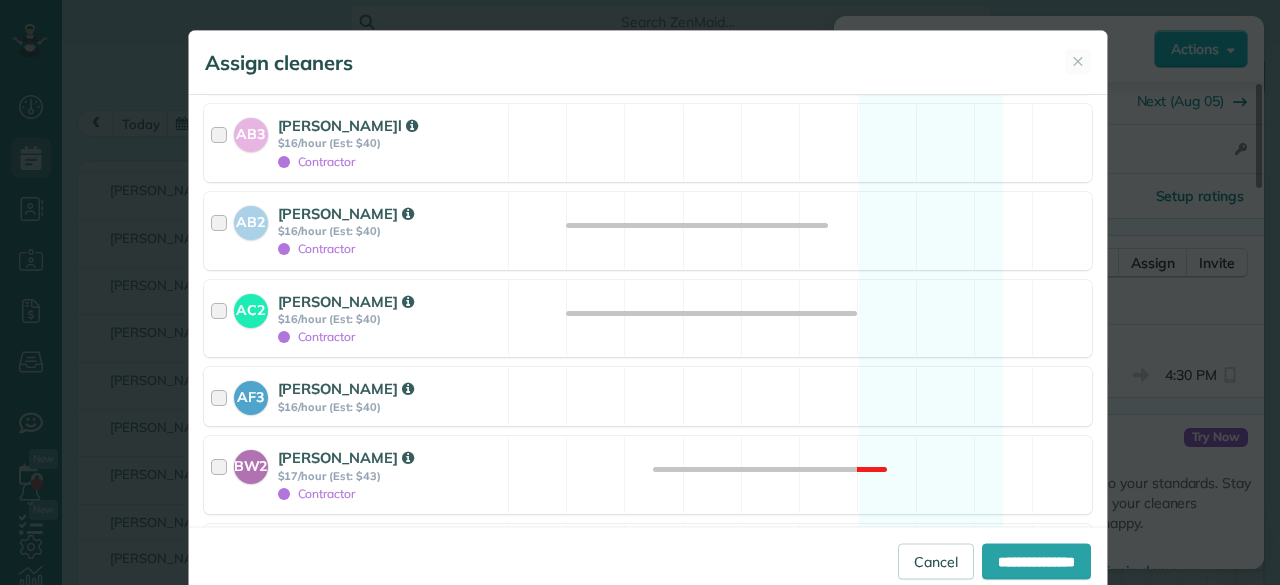 scroll, scrollTop: 600, scrollLeft: 0, axis: vertical 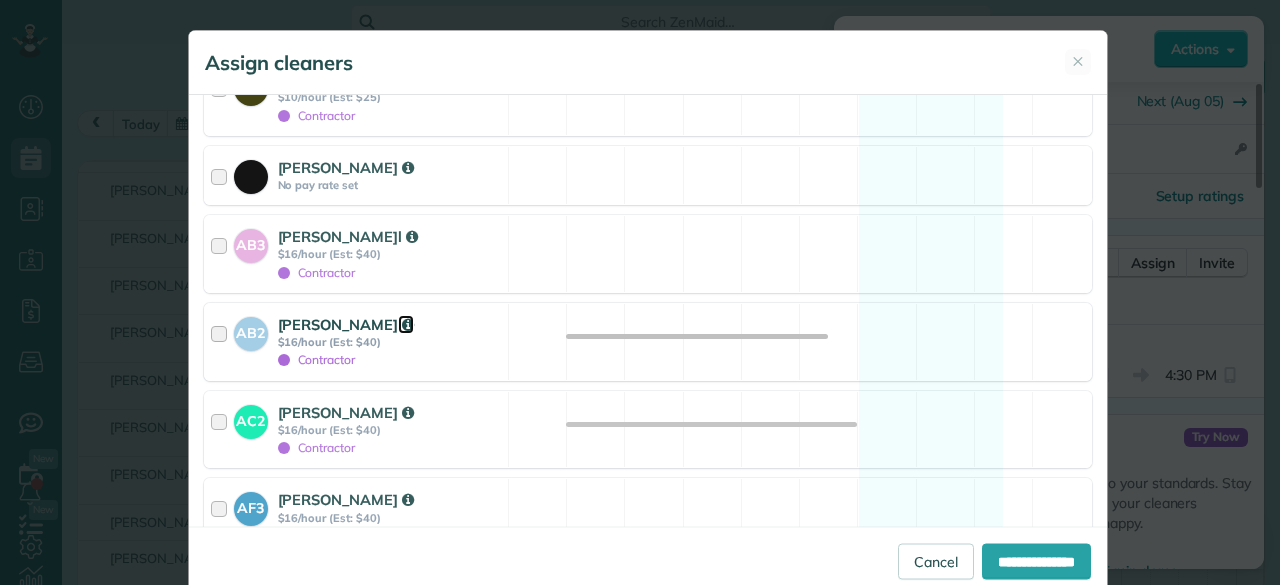 click at bounding box center (408, 325) 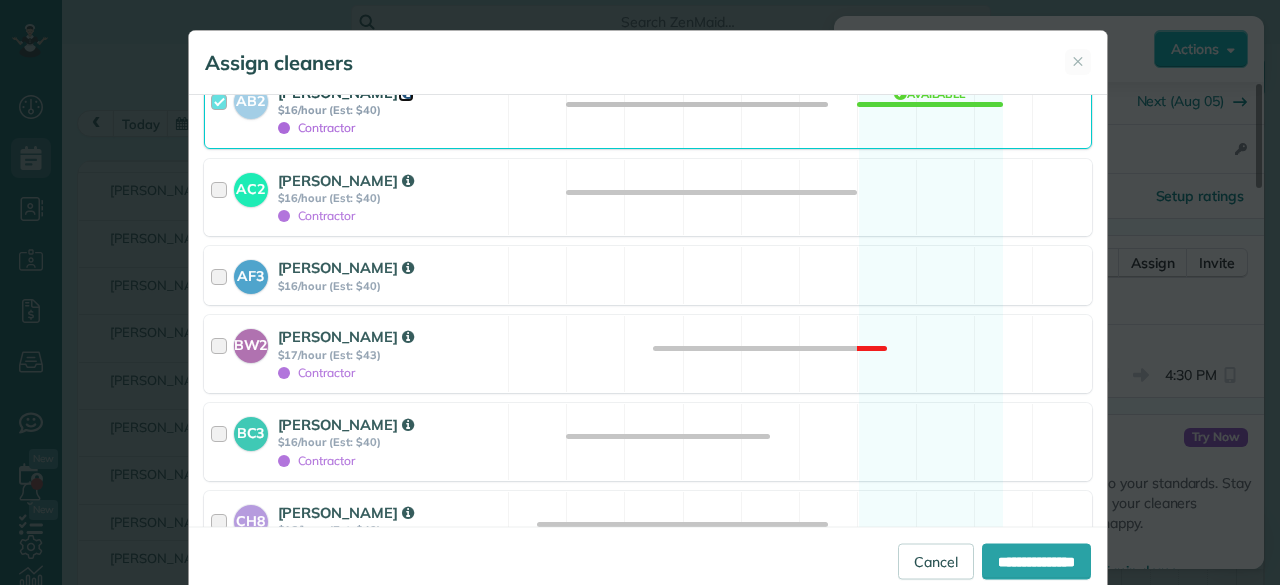 scroll, scrollTop: 900, scrollLeft: 0, axis: vertical 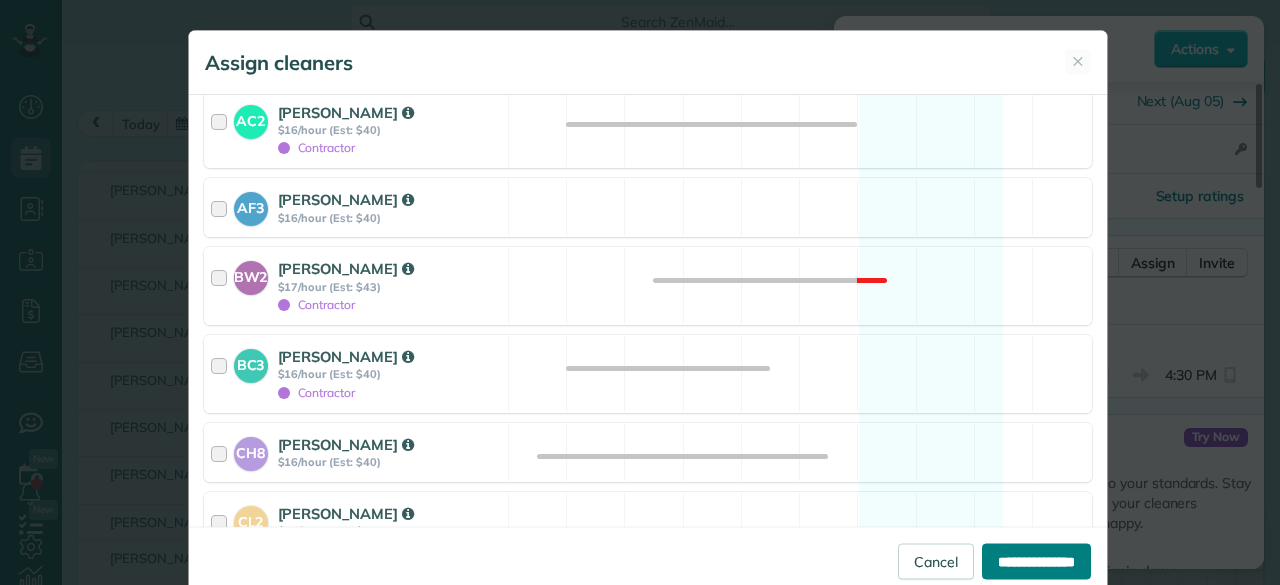 click on "**********" at bounding box center (1036, 561) 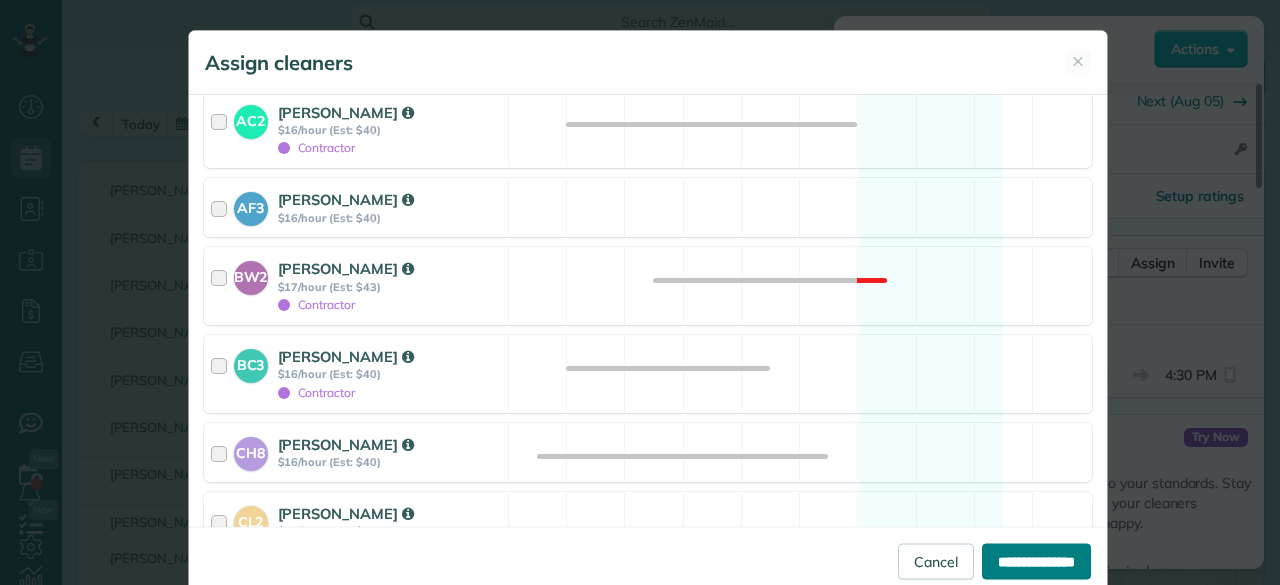 type on "**********" 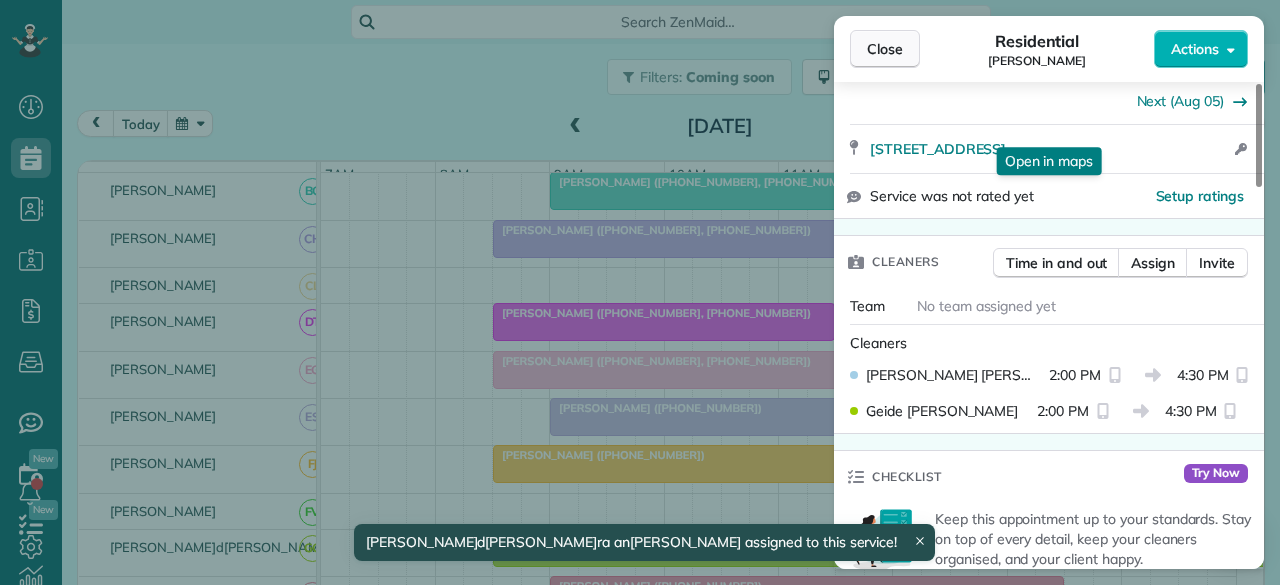 click on "Close" at bounding box center (885, 49) 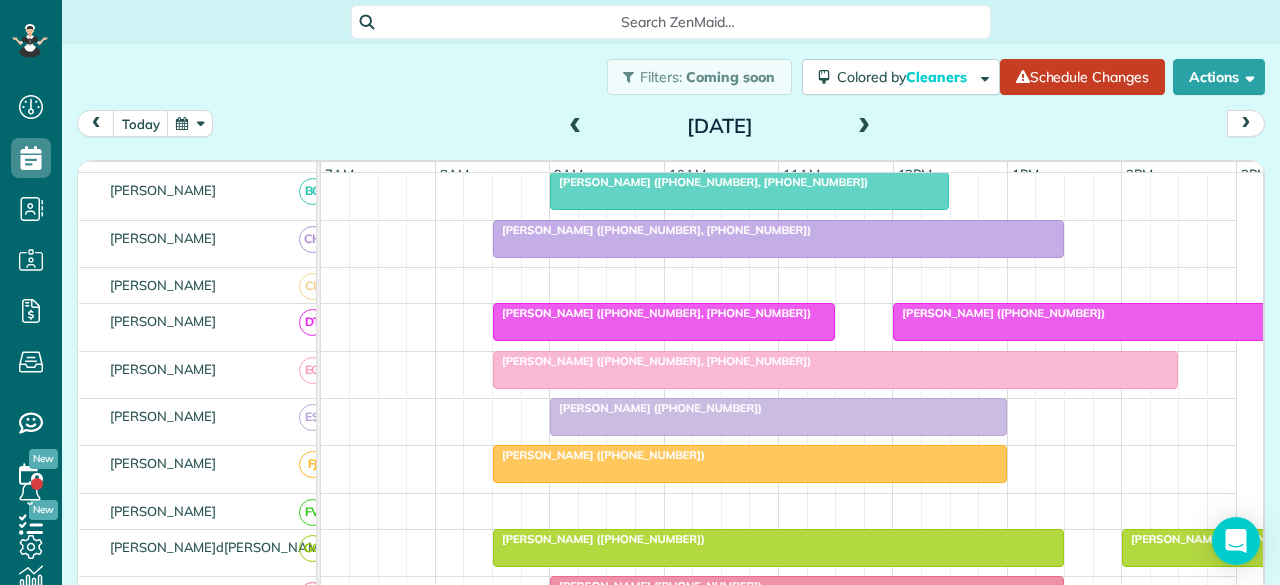 scroll, scrollTop: 100, scrollLeft: 0, axis: vertical 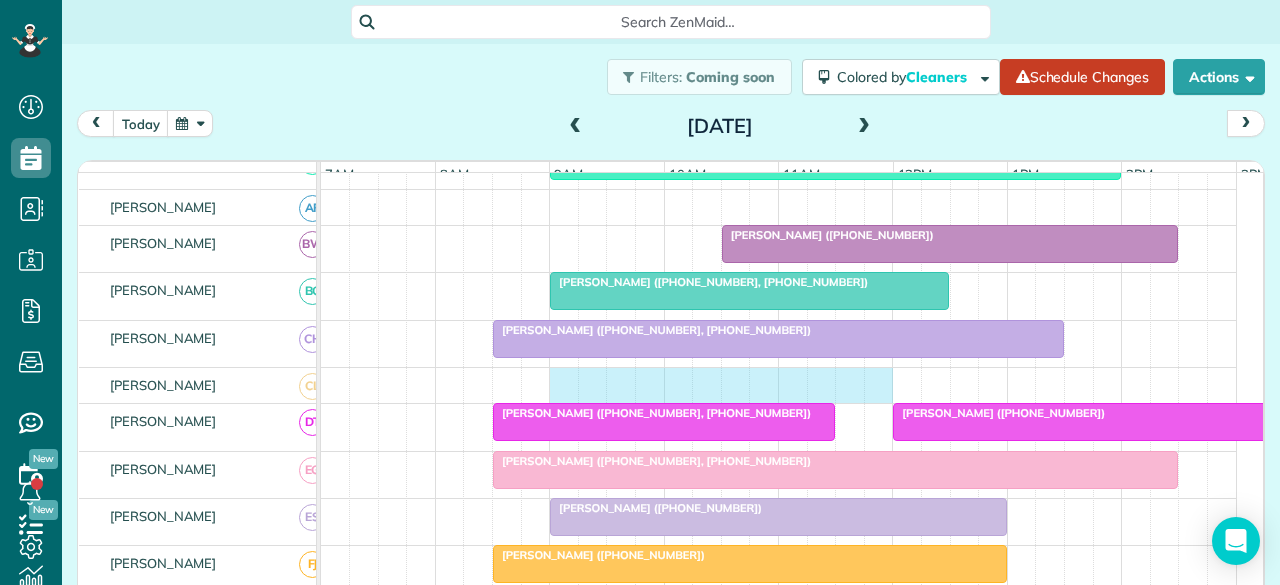 drag, startPoint x: 555, startPoint y: 391, endPoint x: 884, endPoint y: 382, distance: 329.12308 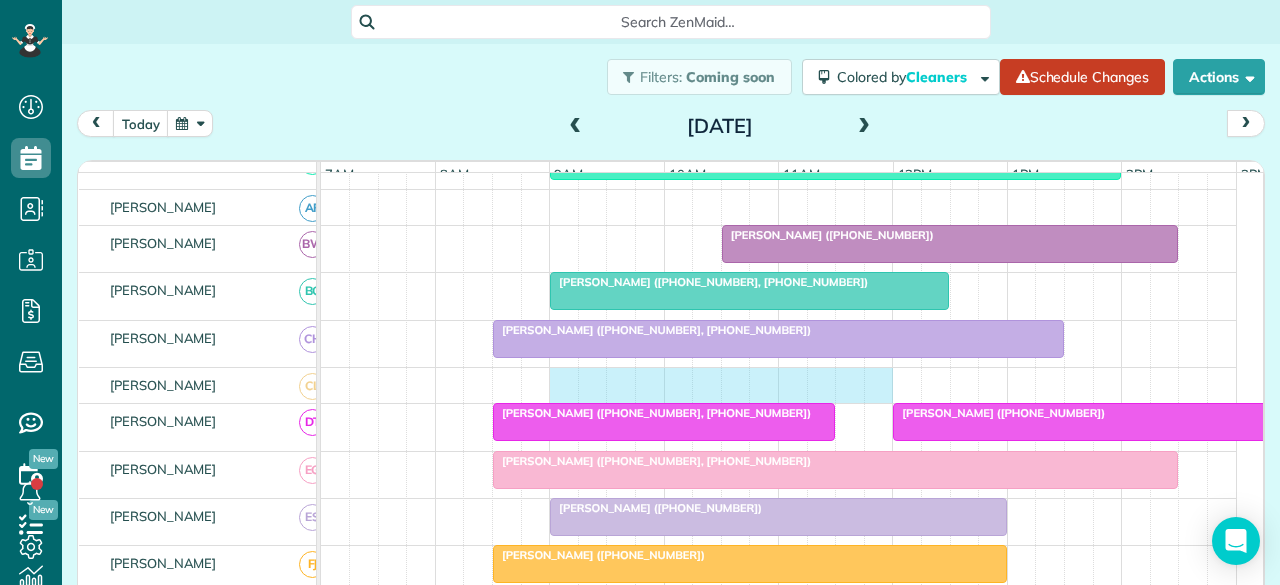 click at bounding box center (779, 385) 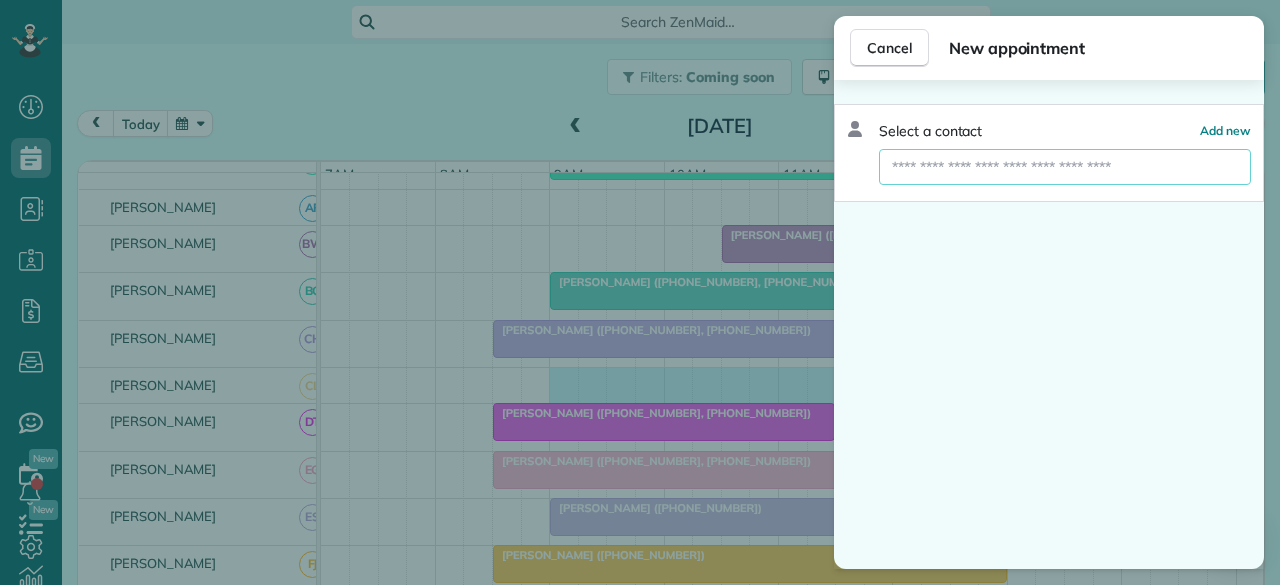 click at bounding box center (1065, 167) 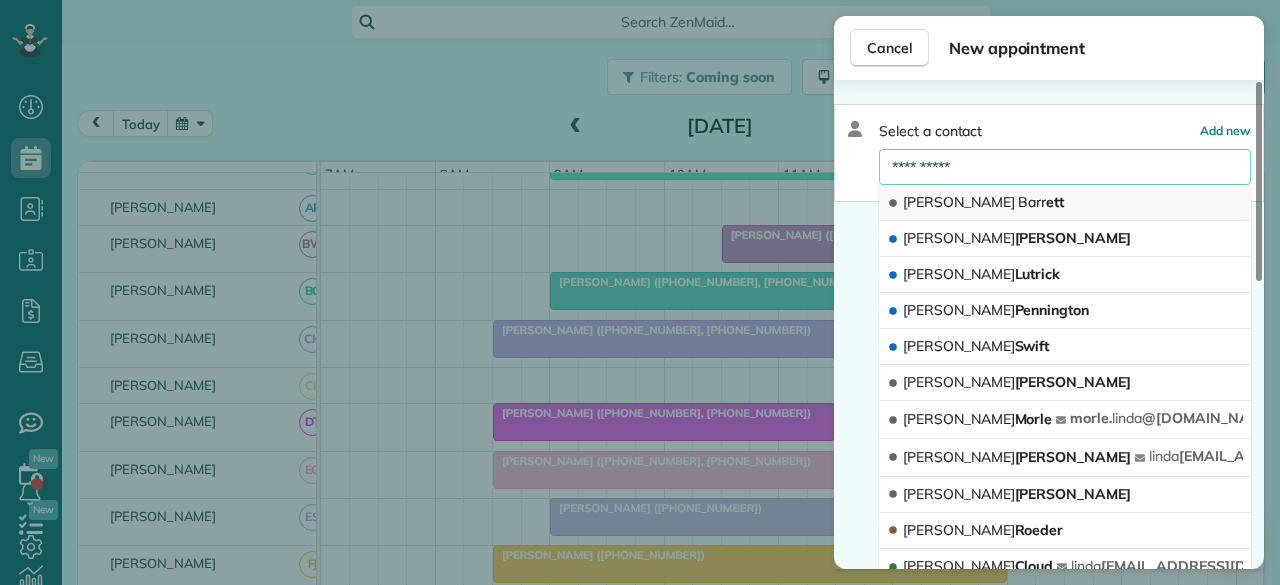 type on "**********" 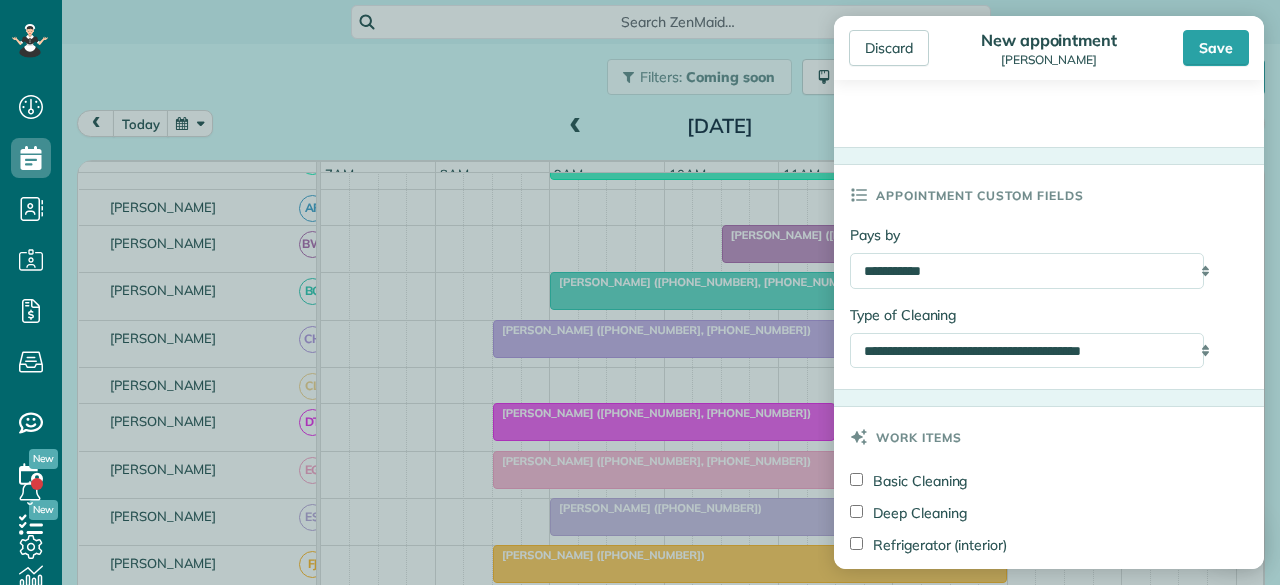 scroll, scrollTop: 841, scrollLeft: 0, axis: vertical 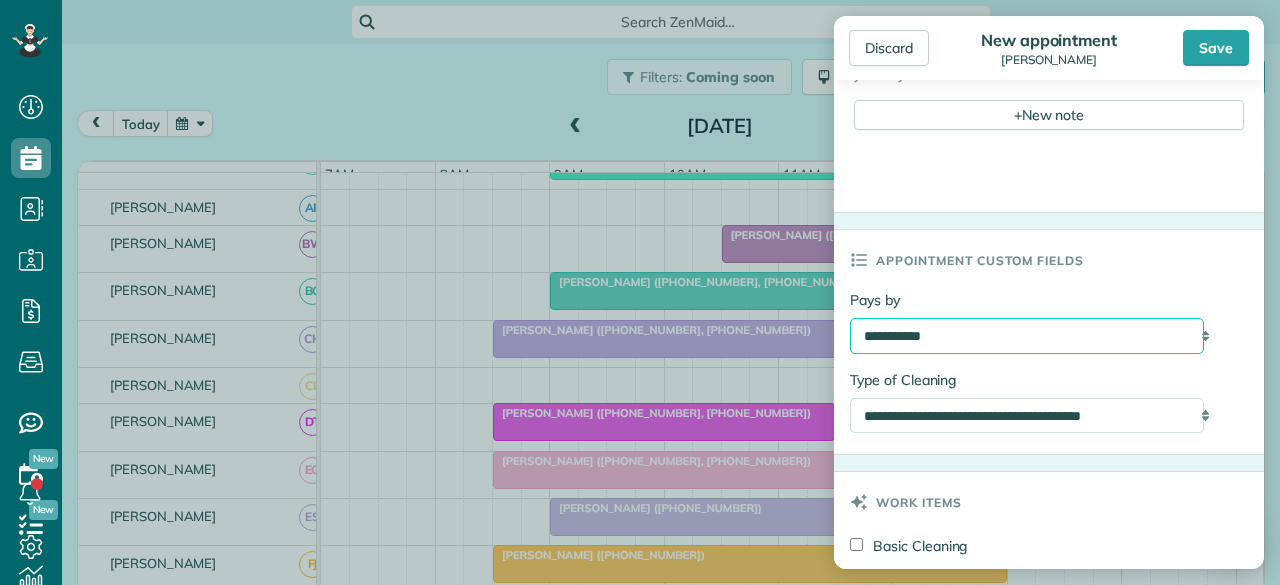 click on "**********" at bounding box center (1027, 335) 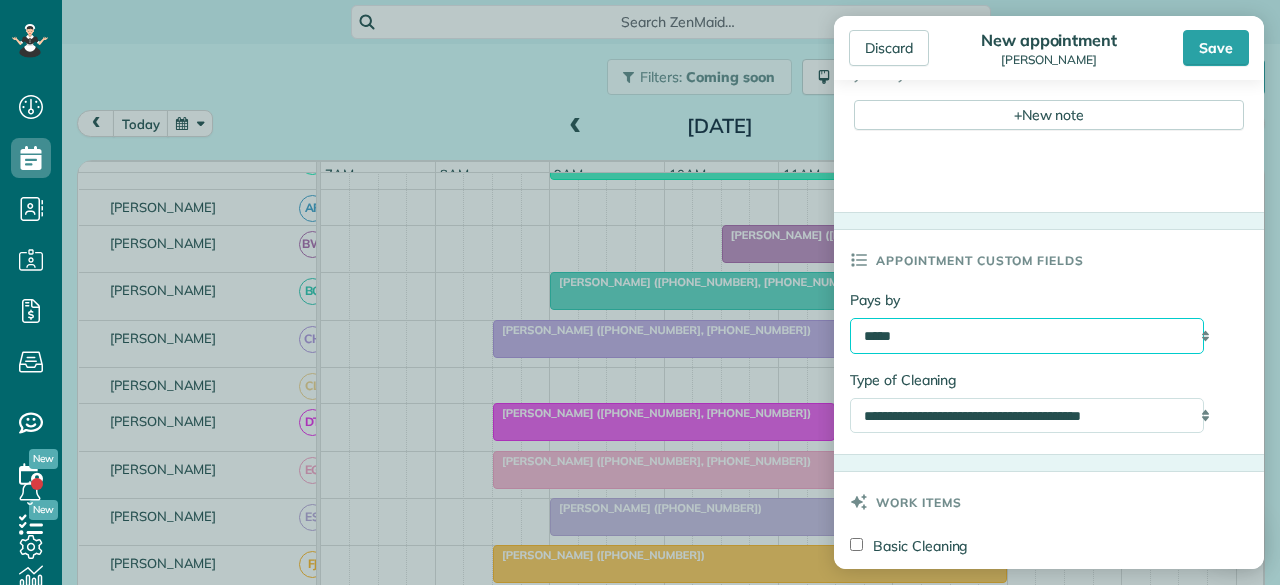 click on "**********" at bounding box center [1027, 335] 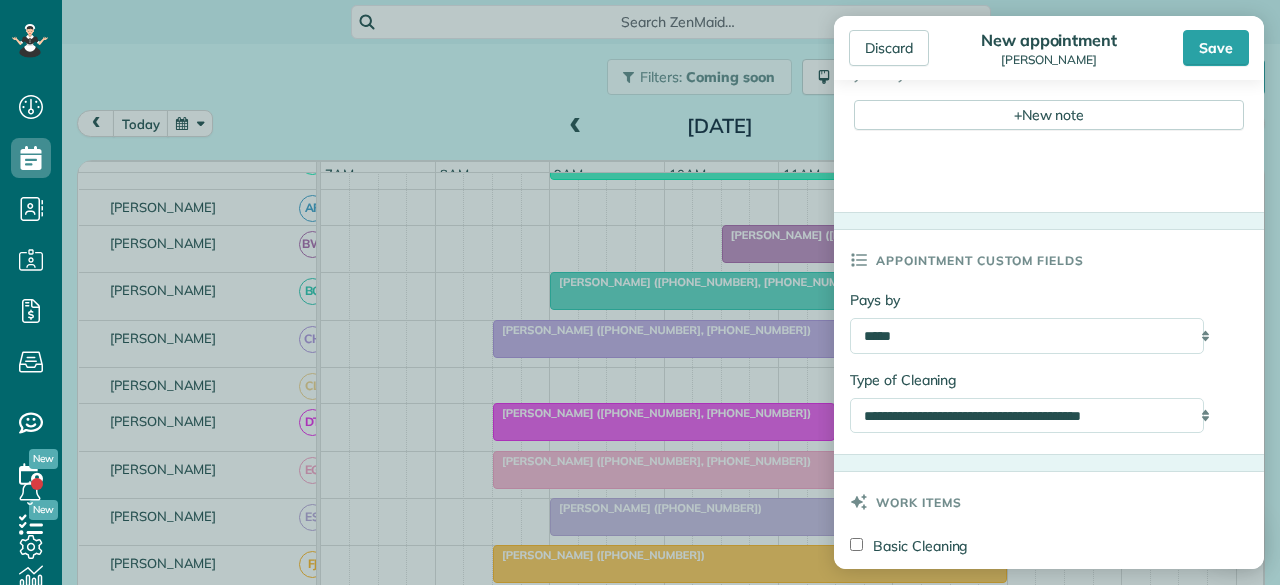 click on "Save" at bounding box center (1216, 48) 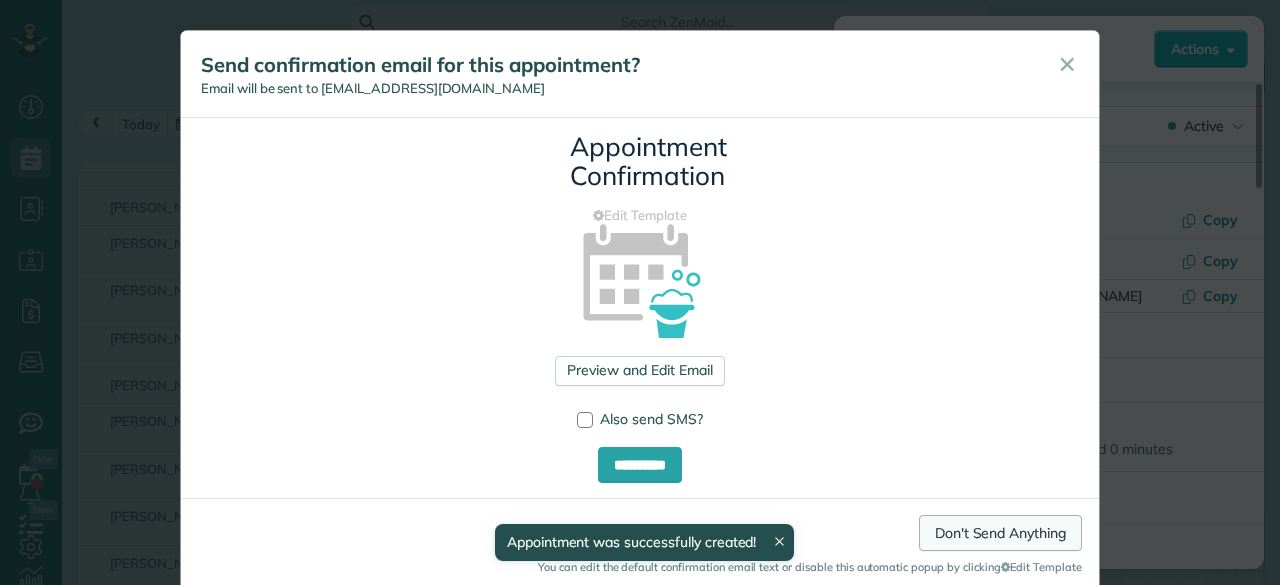 click on "Don't Send Anything" at bounding box center (1000, 533) 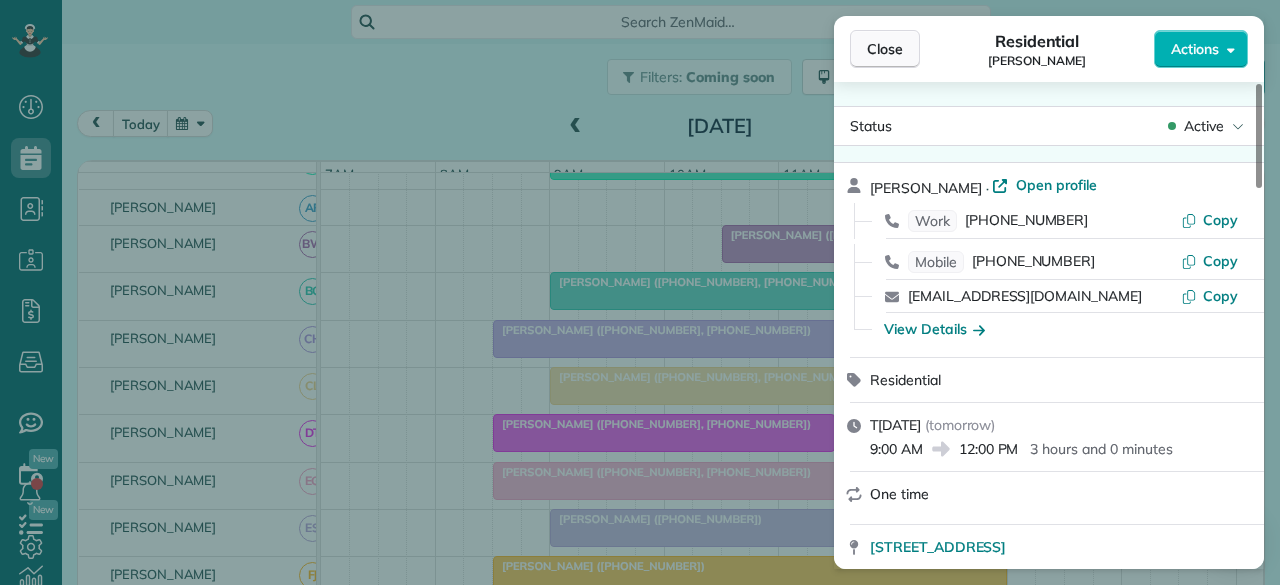 click on "Close" at bounding box center (885, 49) 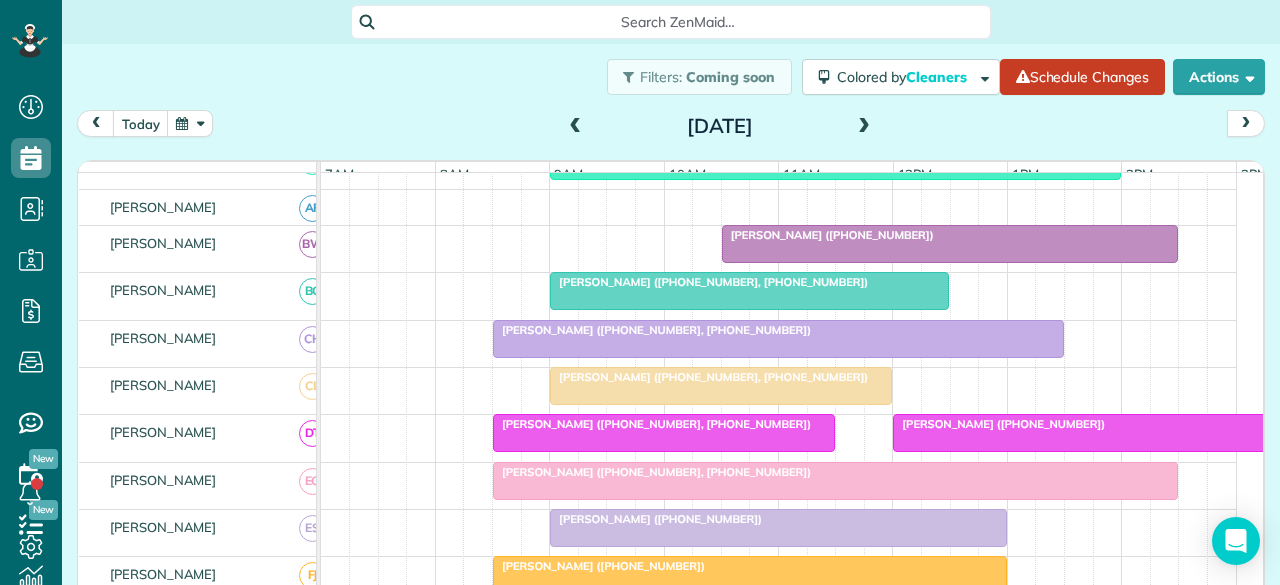 scroll, scrollTop: 223, scrollLeft: 0, axis: vertical 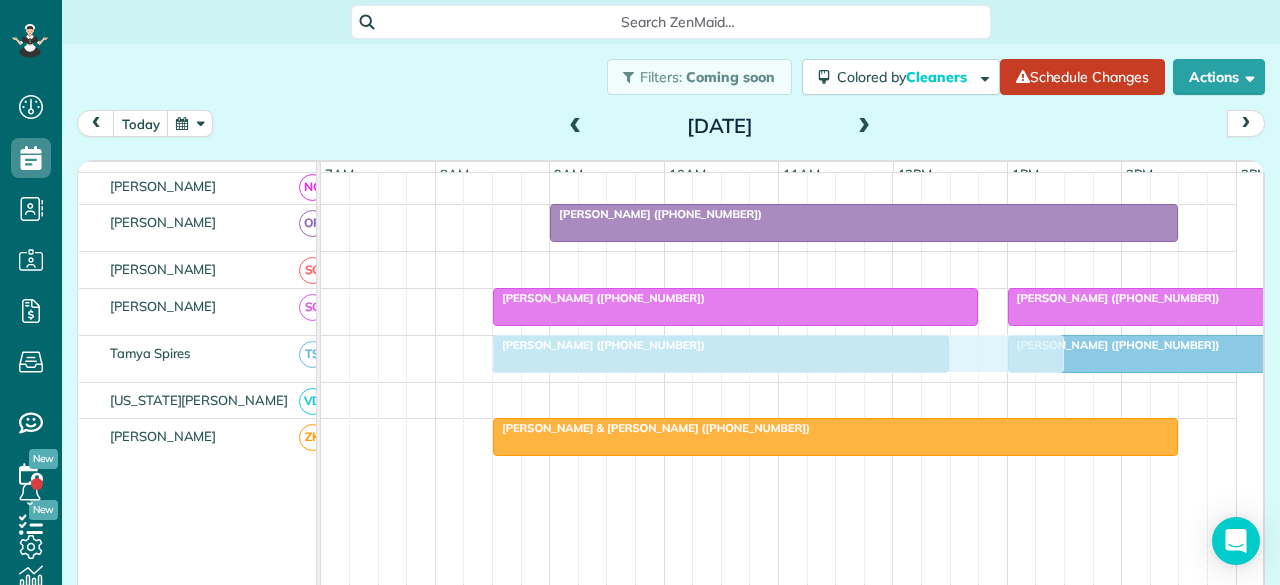 drag, startPoint x: 664, startPoint y: 398, endPoint x: 552, endPoint y: 353, distance: 120.70211 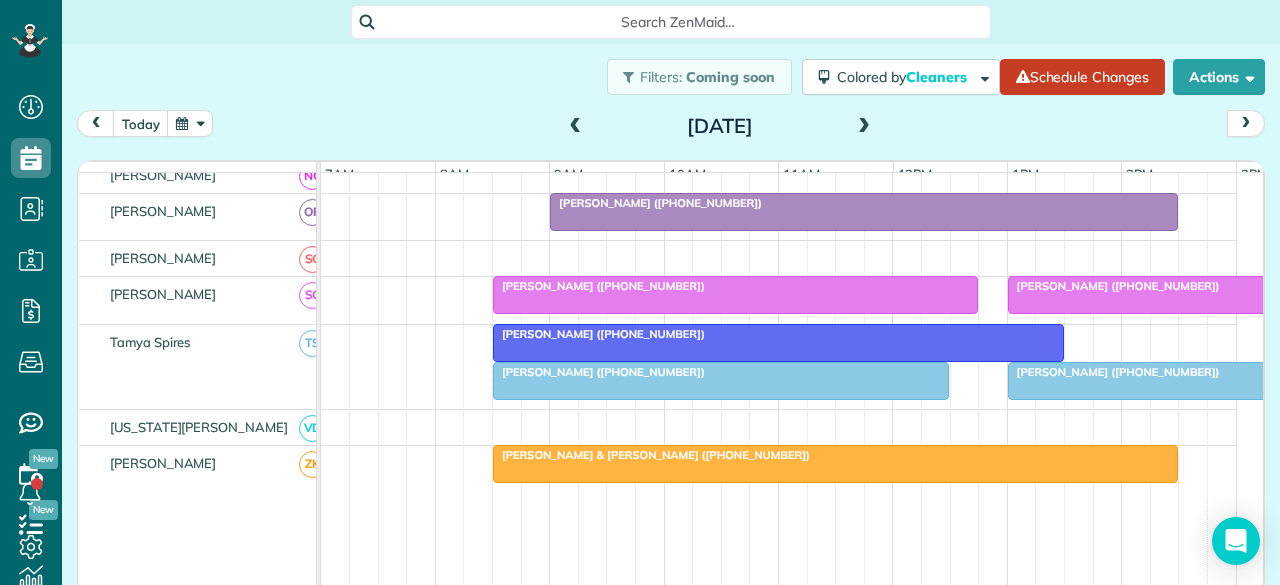 scroll, scrollTop: 1188, scrollLeft: 0, axis: vertical 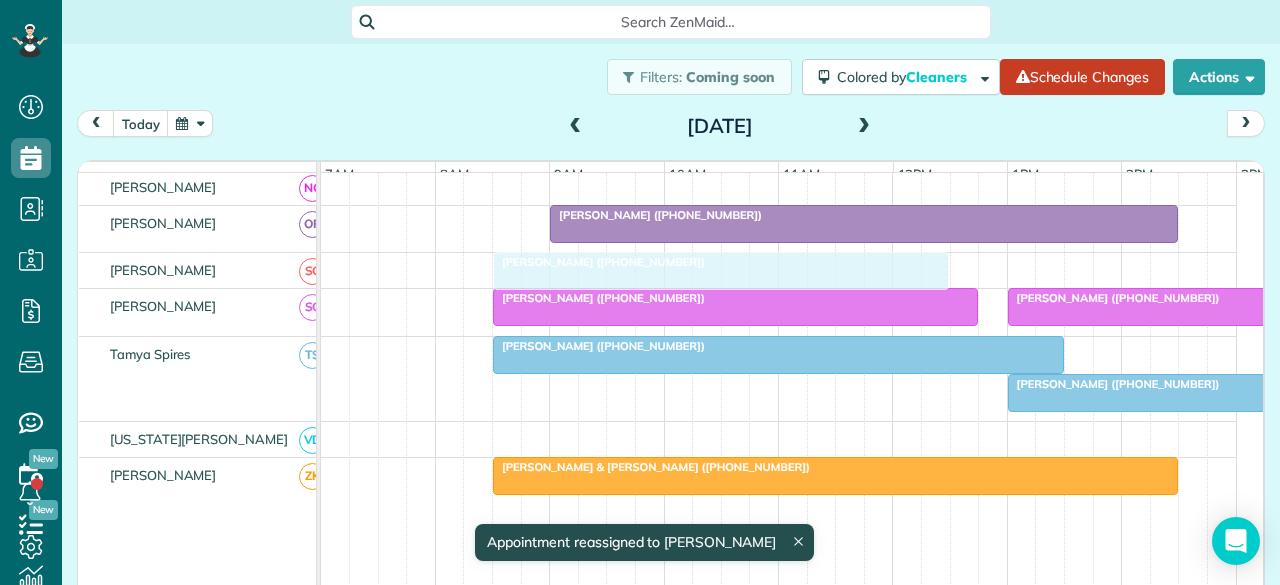 drag, startPoint x: 580, startPoint y: 391, endPoint x: 573, endPoint y: 269, distance: 122.20065 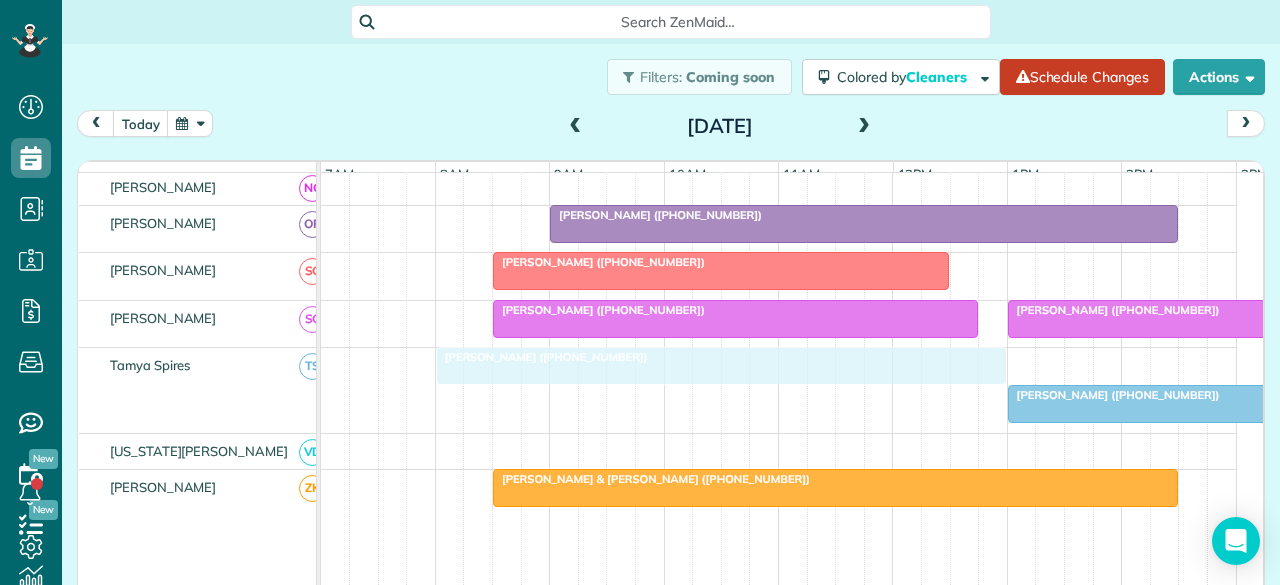 drag, startPoint x: 838, startPoint y: 366, endPoint x: 786, endPoint y: 367, distance: 52.009613 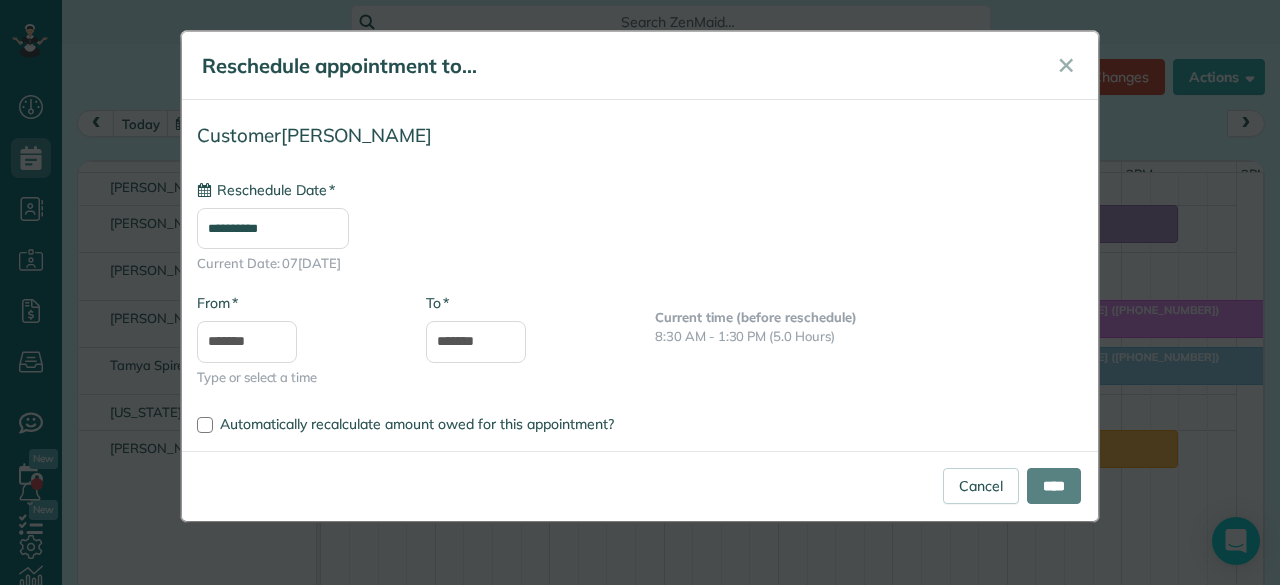 type on "**********" 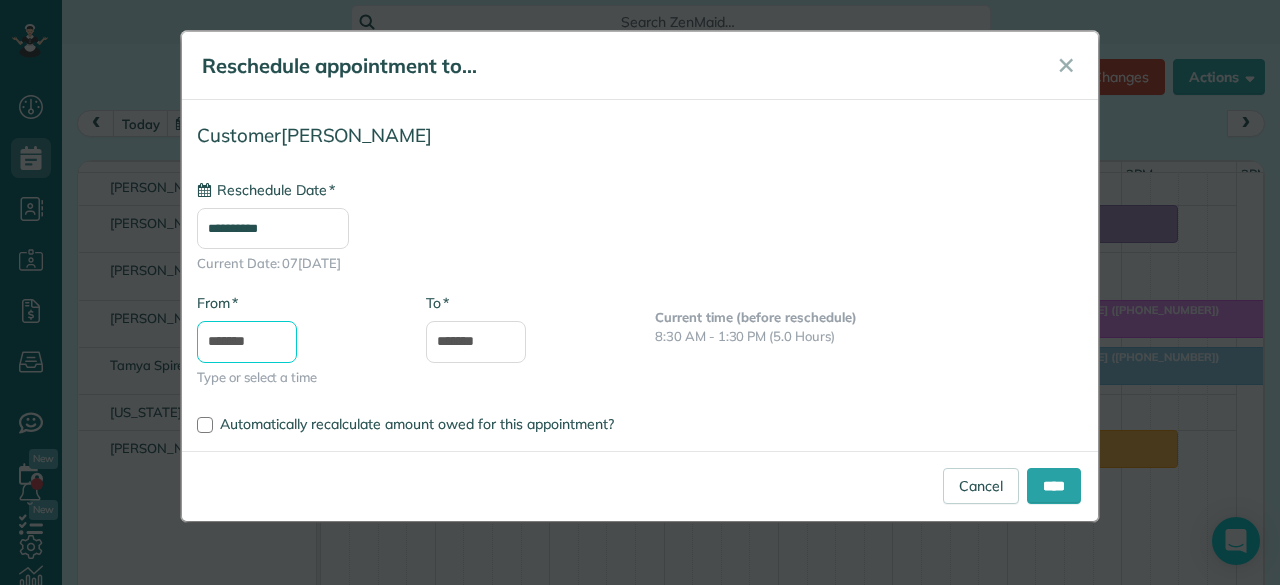 click on "*******" at bounding box center [247, 342] 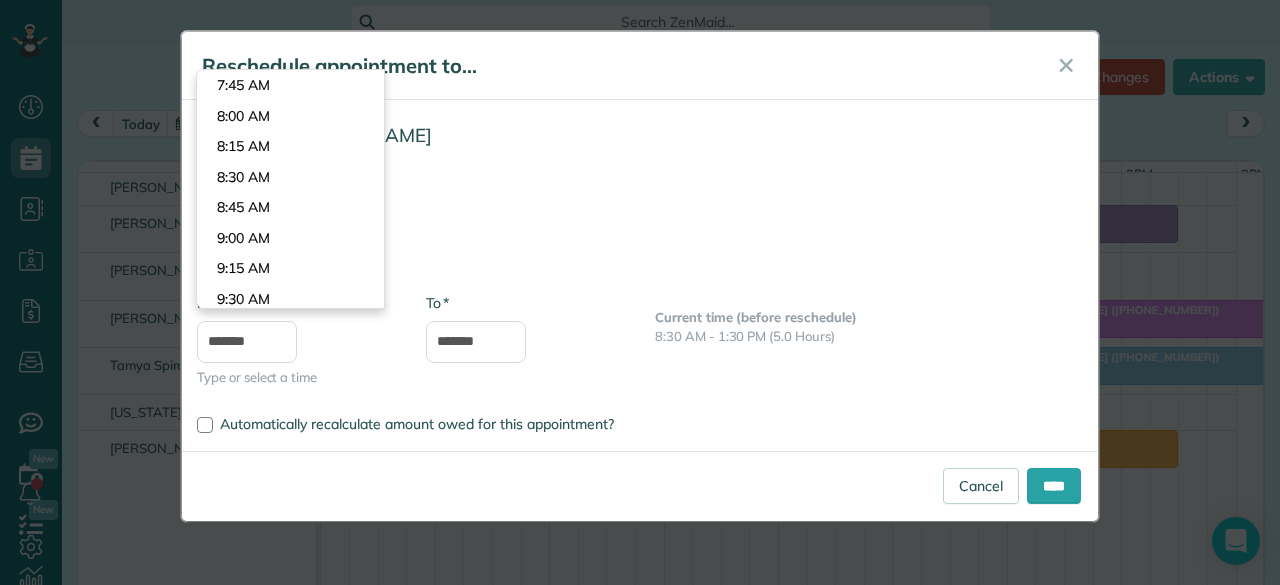 type on "*******" 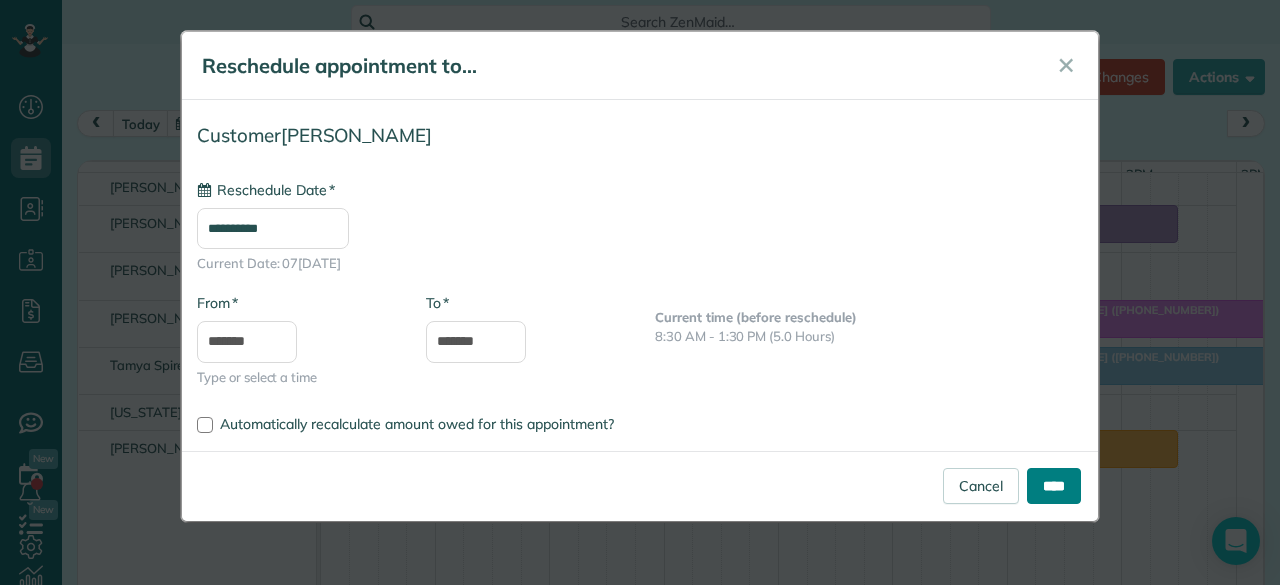 click on "****" at bounding box center [1054, 486] 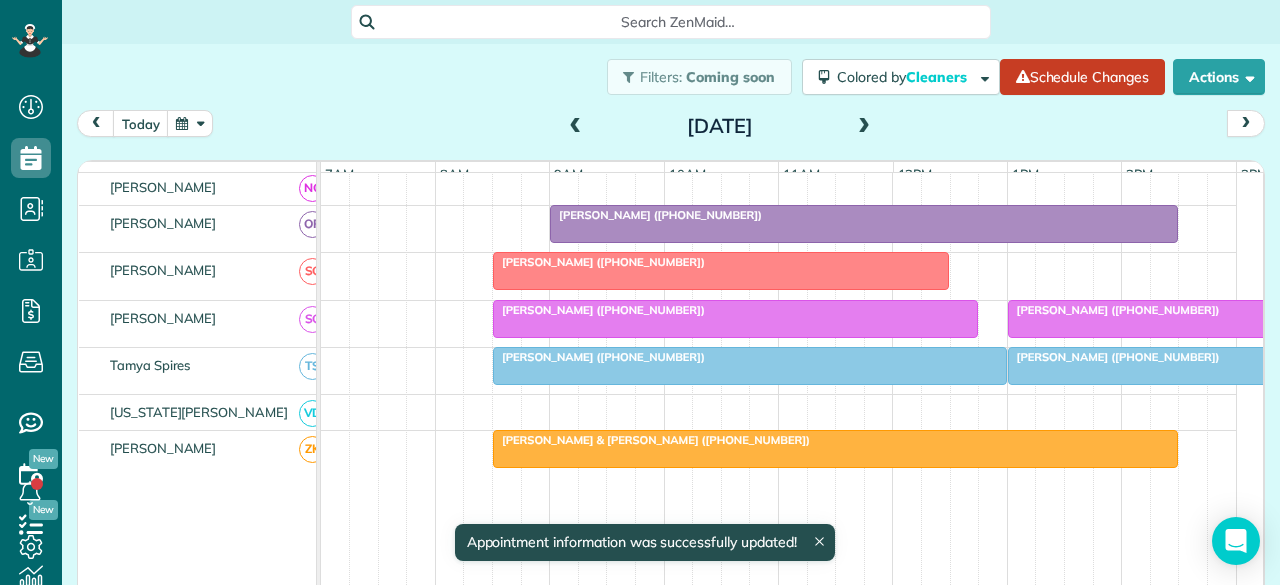 click on "[PERSON_NAME] ([PHONE_NUMBER])" at bounding box center (750, 357) 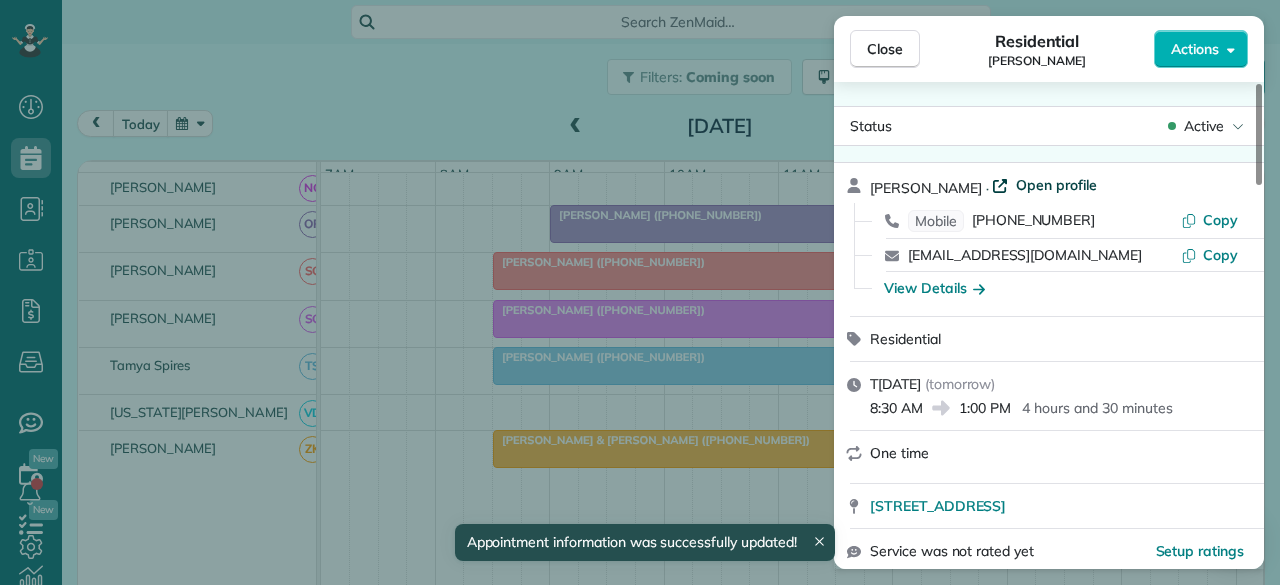 click on "Open profile" at bounding box center [1056, 185] 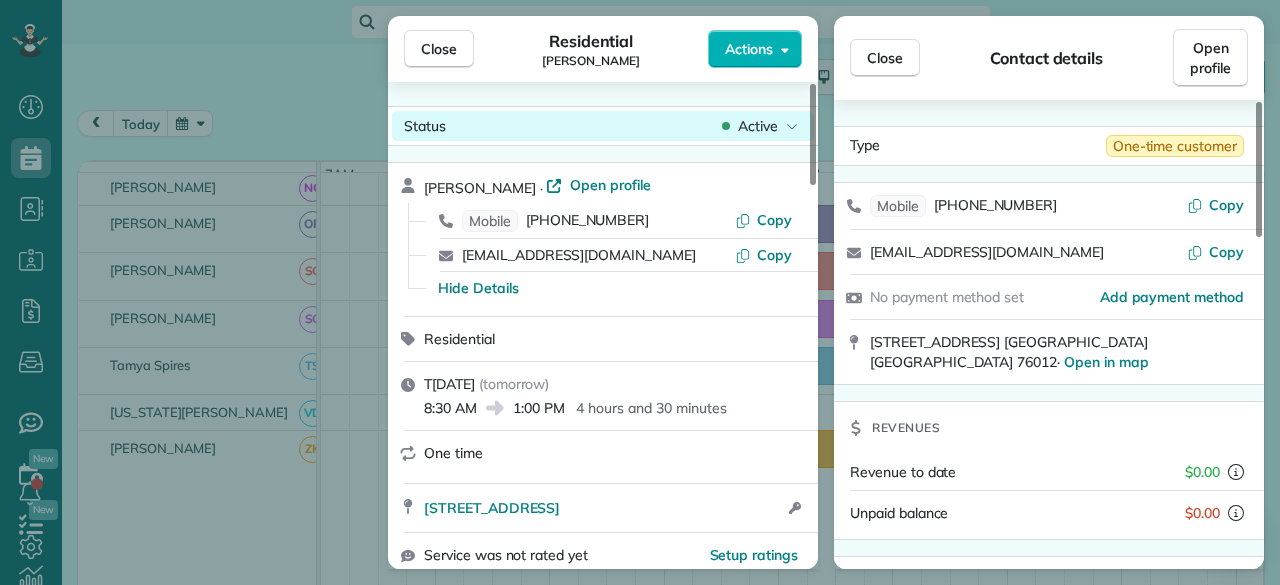 click on "Close" at bounding box center (439, 49) 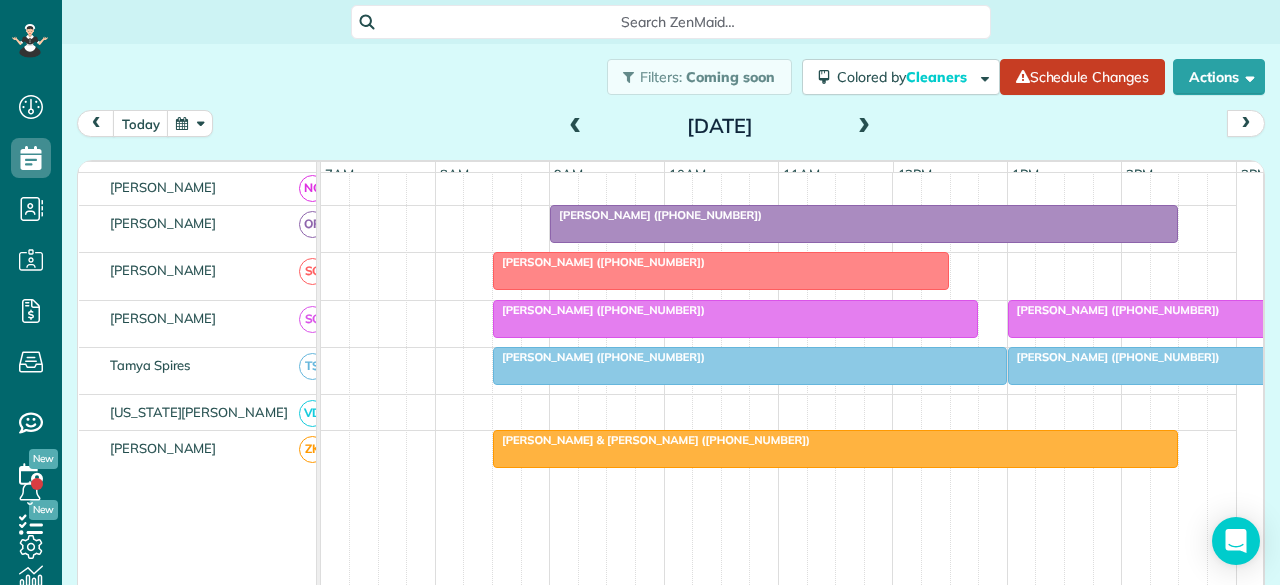 click at bounding box center [864, 127] 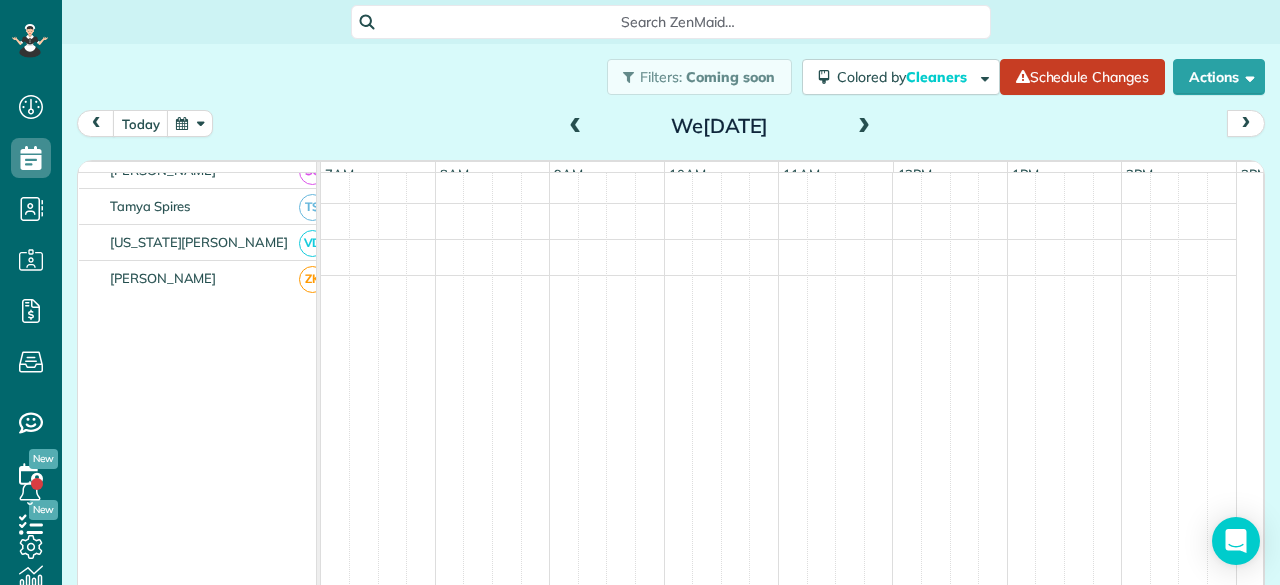 scroll, scrollTop: 1020, scrollLeft: 0, axis: vertical 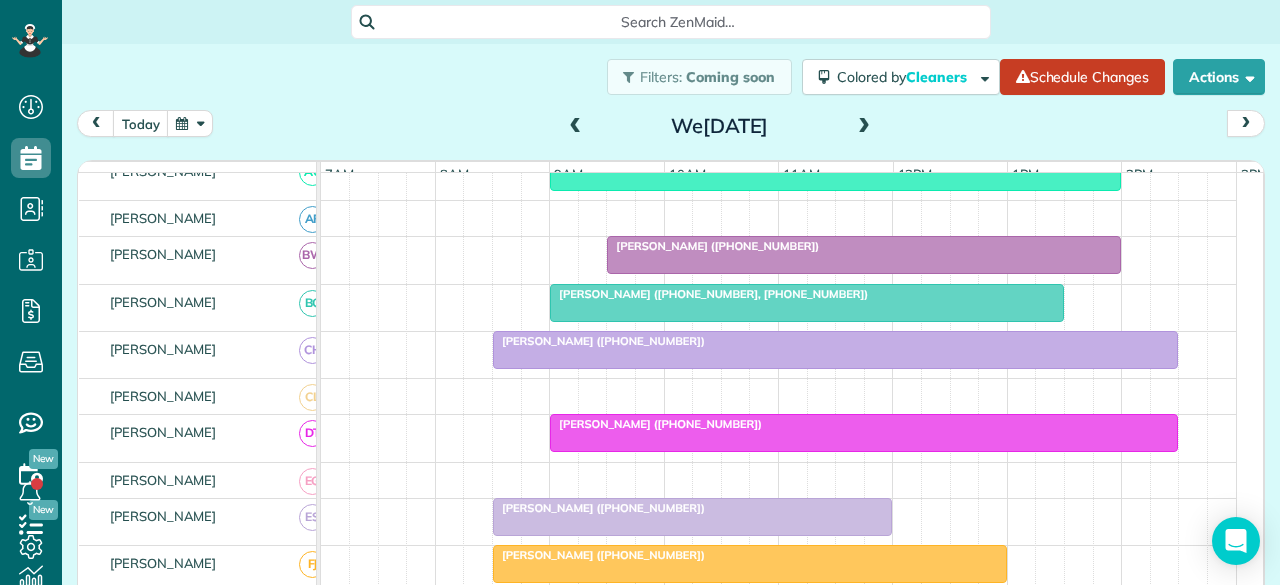 click at bounding box center [807, 303] 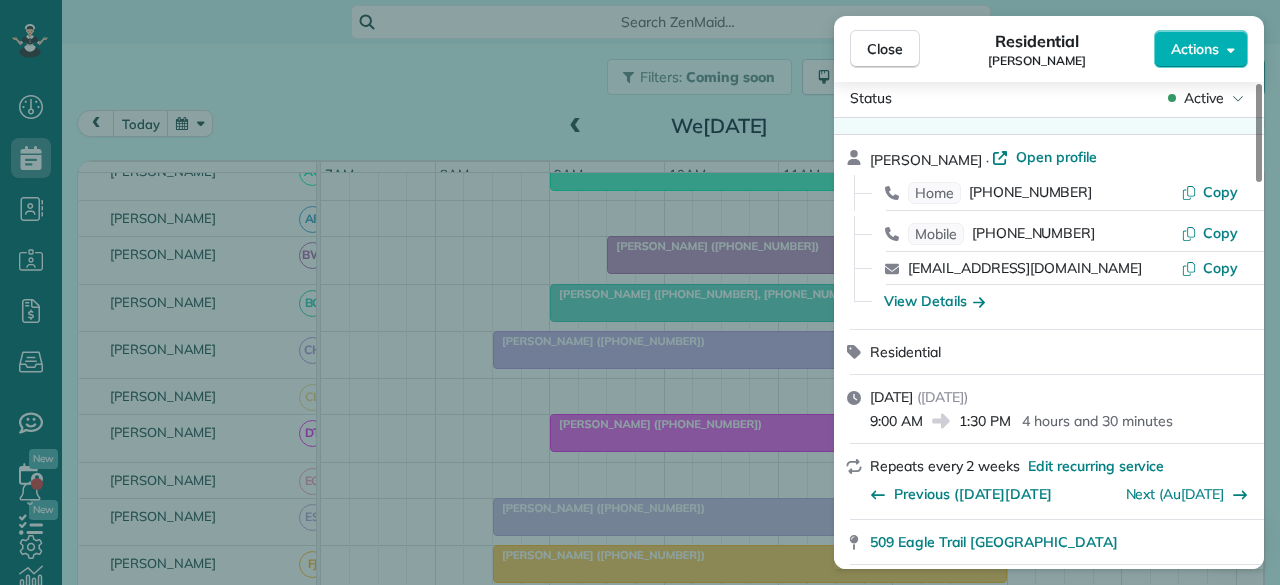 scroll, scrollTop: 0, scrollLeft: 0, axis: both 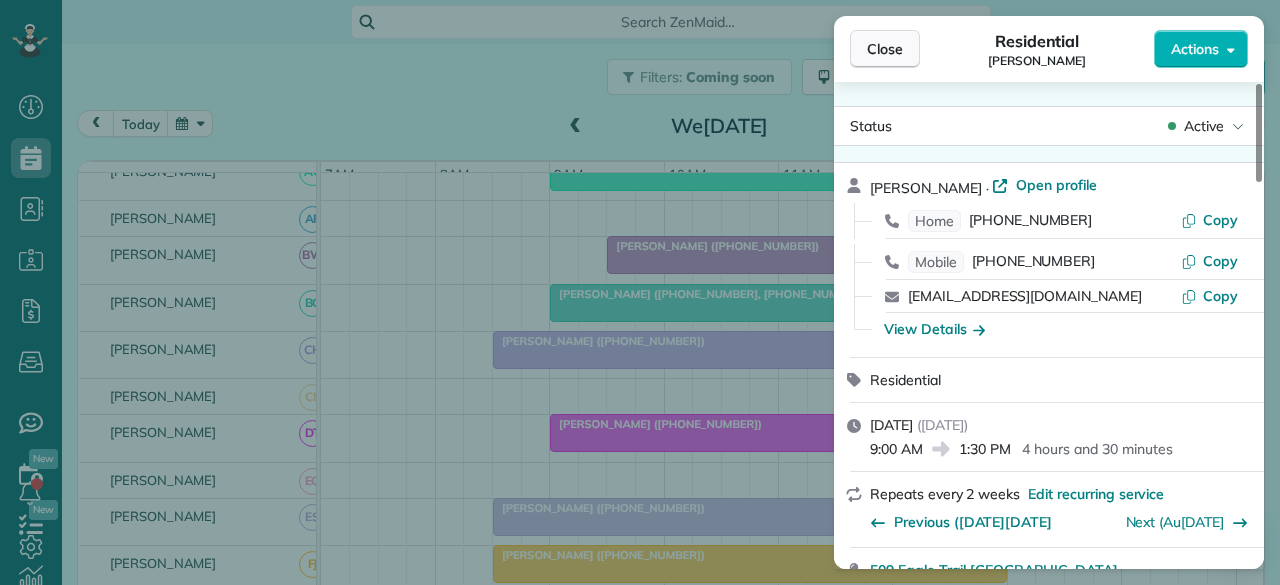 click on "Close" at bounding box center (885, 49) 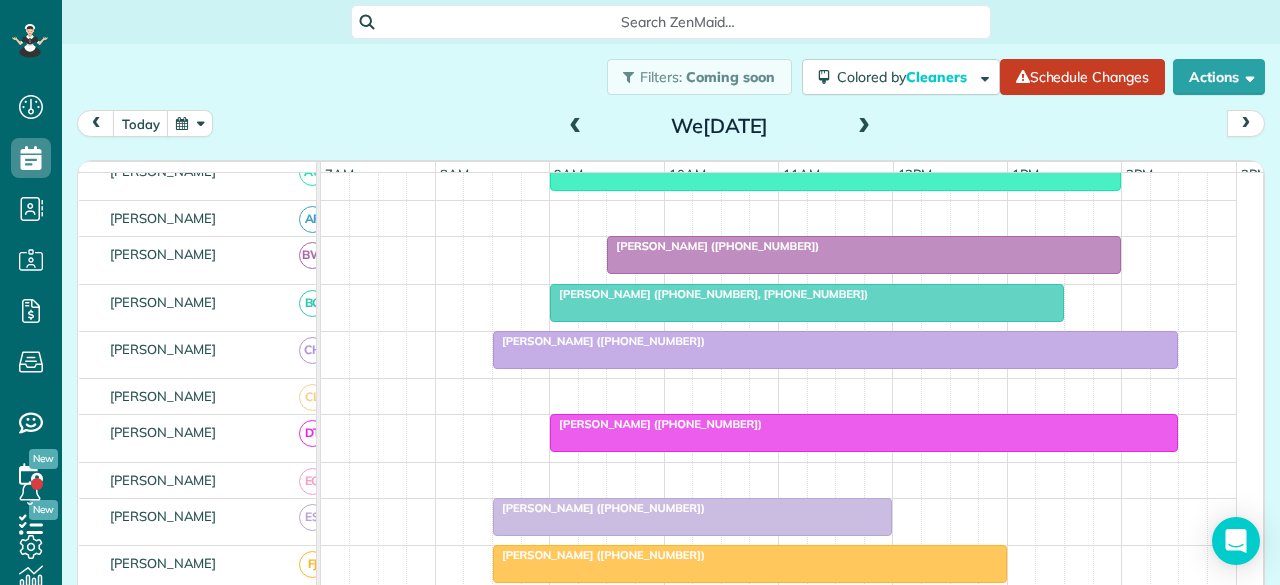 click at bounding box center (807, 303) 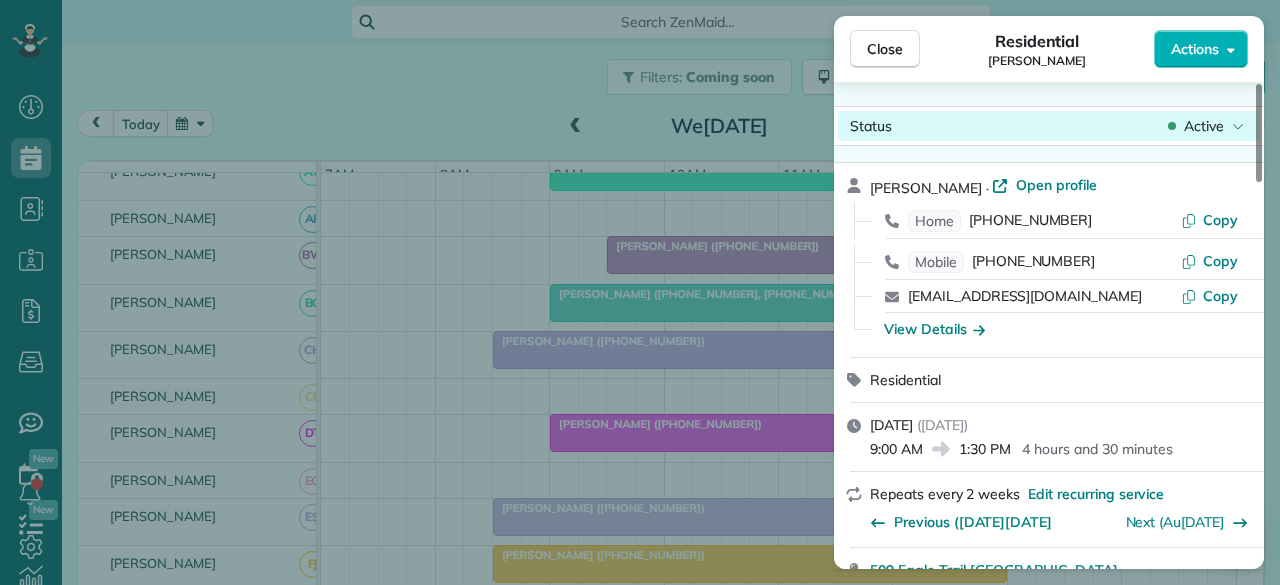 click on "Active" at bounding box center (1204, 126) 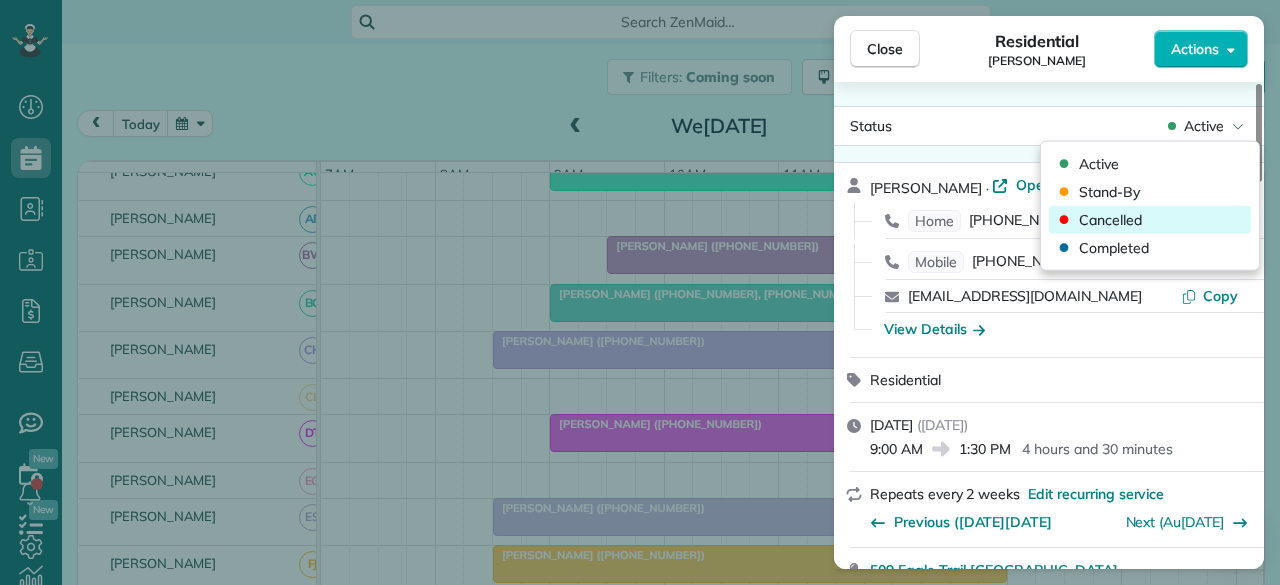 drag, startPoint x: 1102, startPoint y: 215, endPoint x: 1087, endPoint y: 217, distance: 15.132746 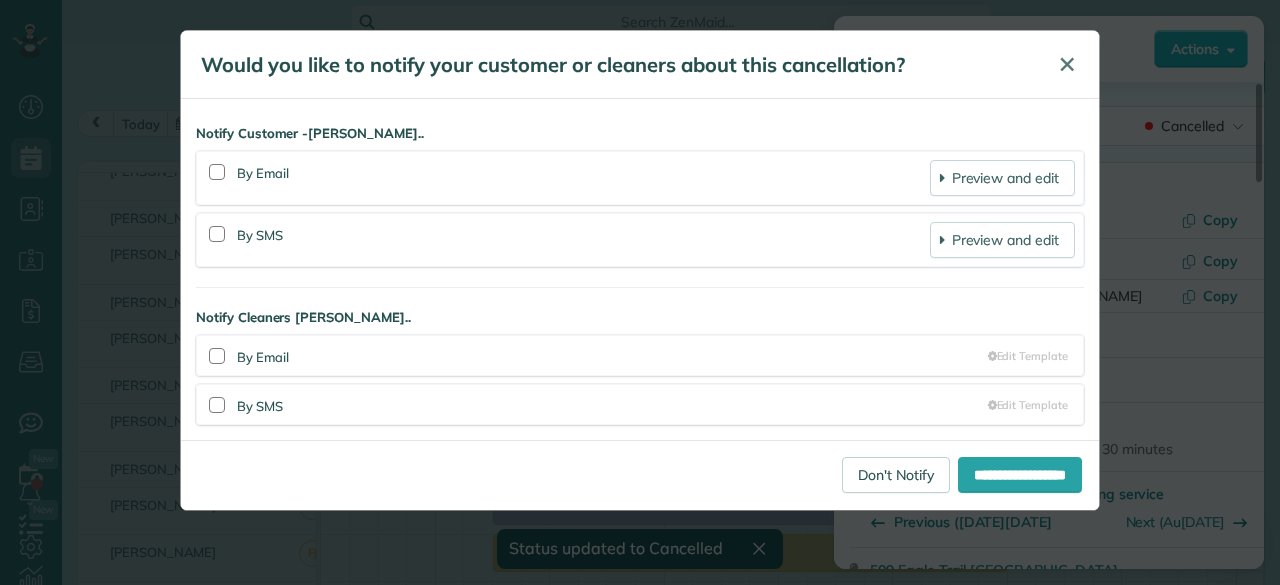 drag, startPoint x: 1072, startPoint y: 61, endPoint x: 1072, endPoint y: 98, distance: 37 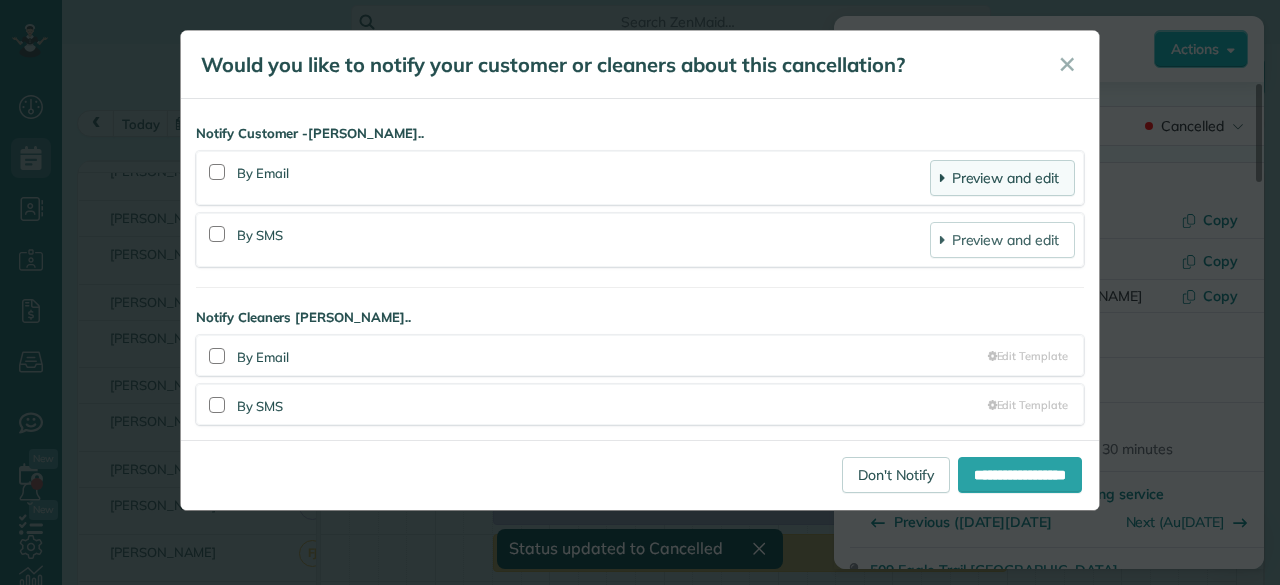 click on "✕" at bounding box center [1067, 64] 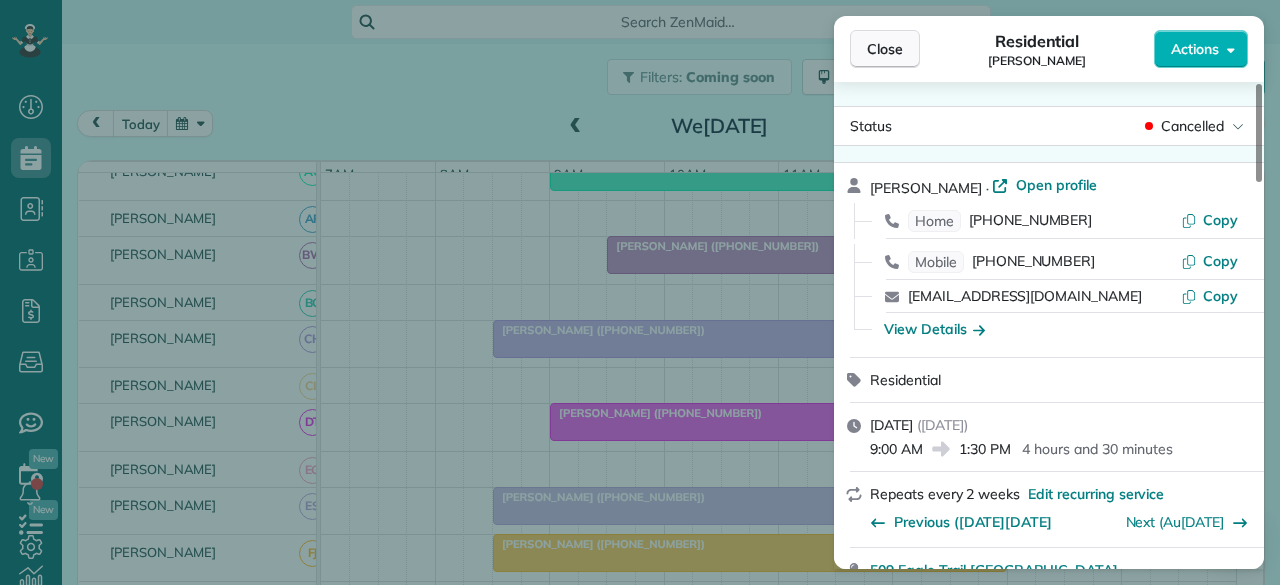 click on "Close" at bounding box center (885, 49) 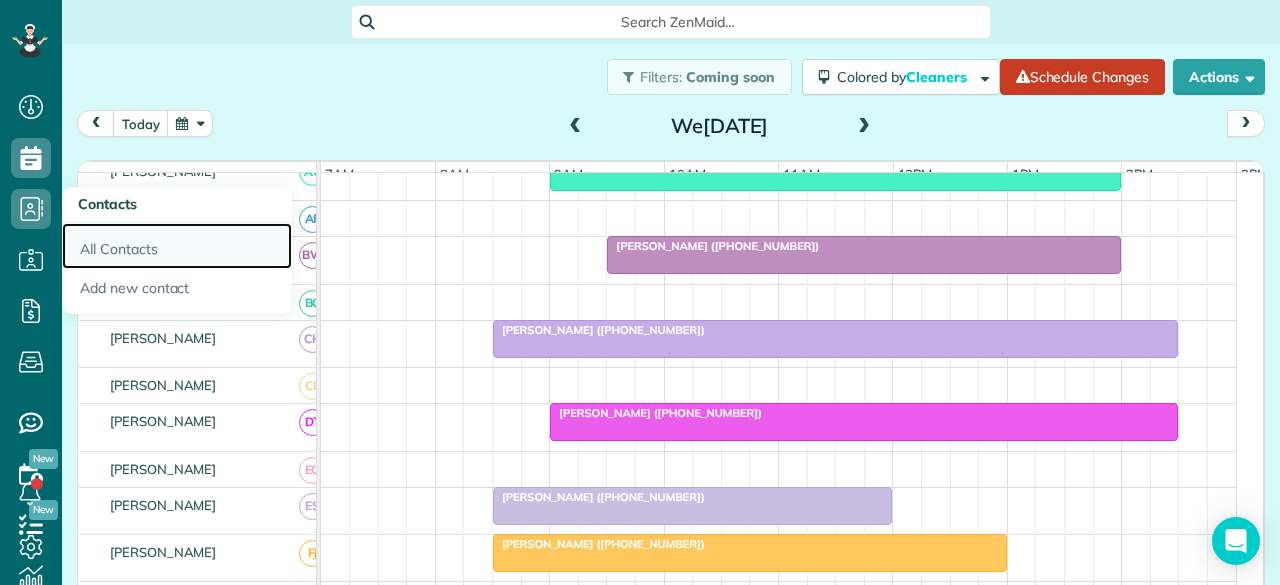click on "All Contacts" at bounding box center (177, 246) 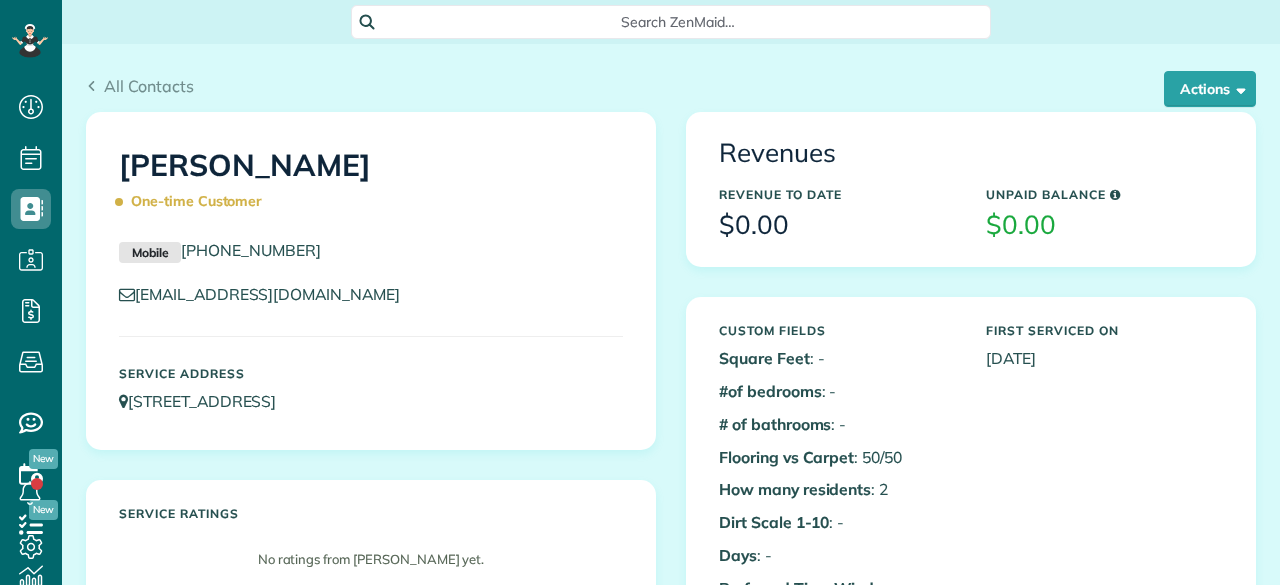 scroll, scrollTop: 0, scrollLeft: 0, axis: both 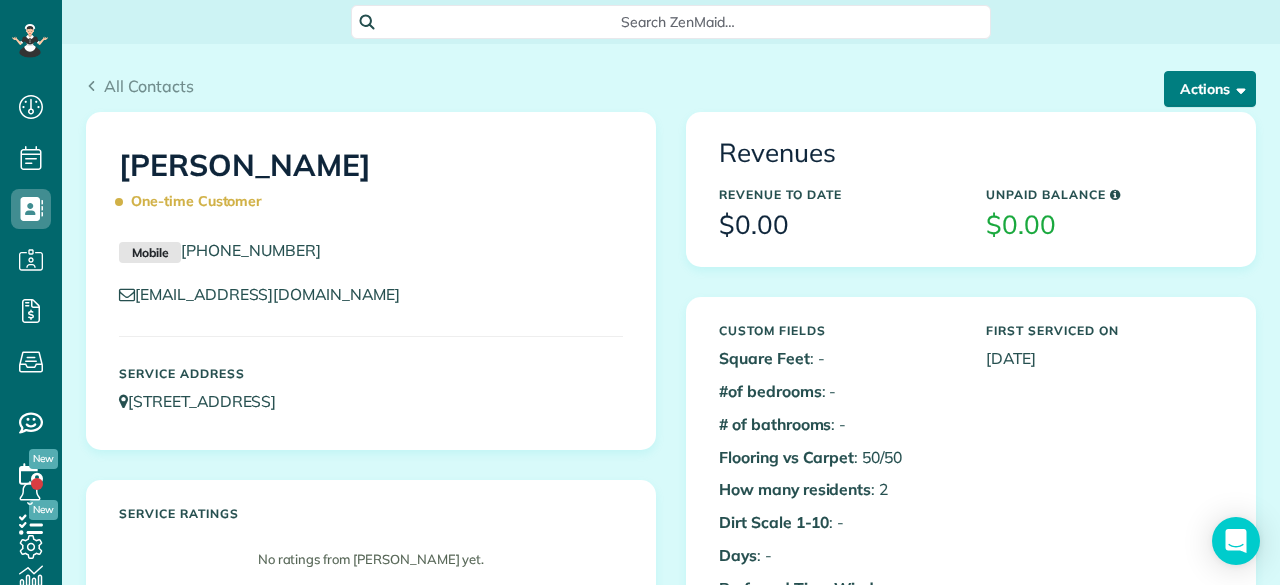 click on "Actions" at bounding box center [1210, 89] 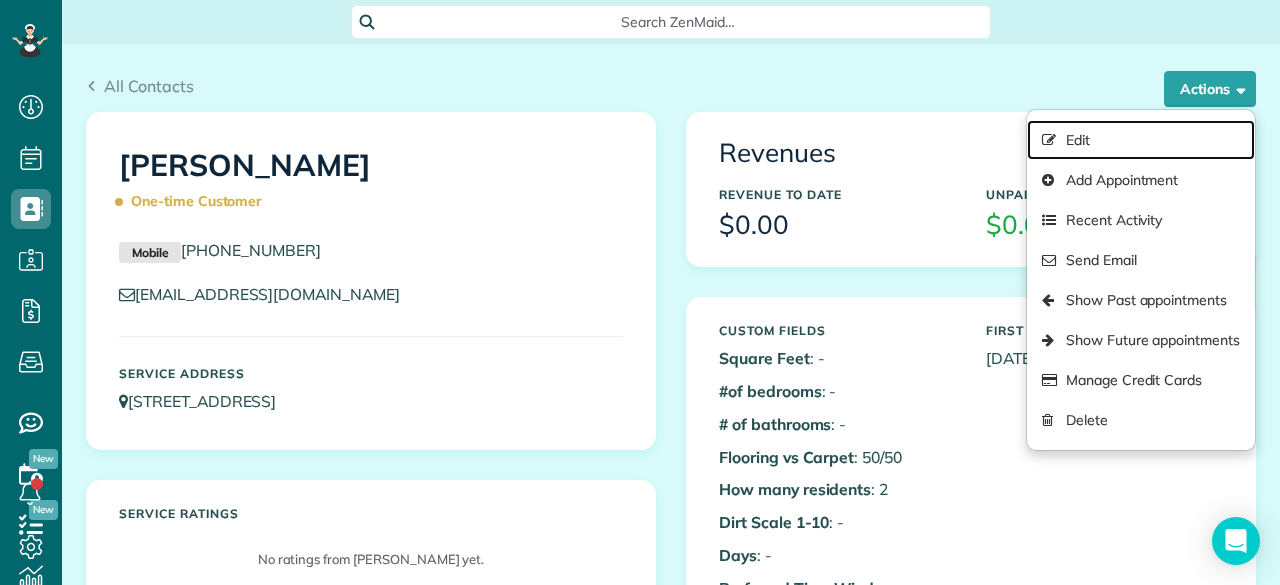 click on "Edit" at bounding box center [1141, 140] 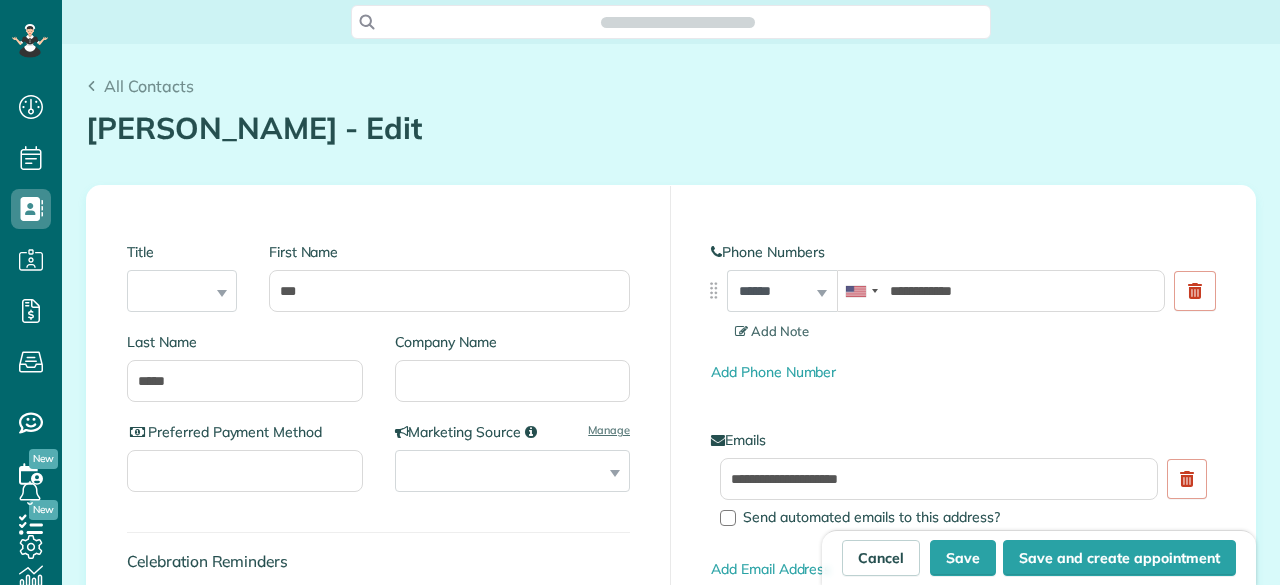 scroll, scrollTop: 0, scrollLeft: 0, axis: both 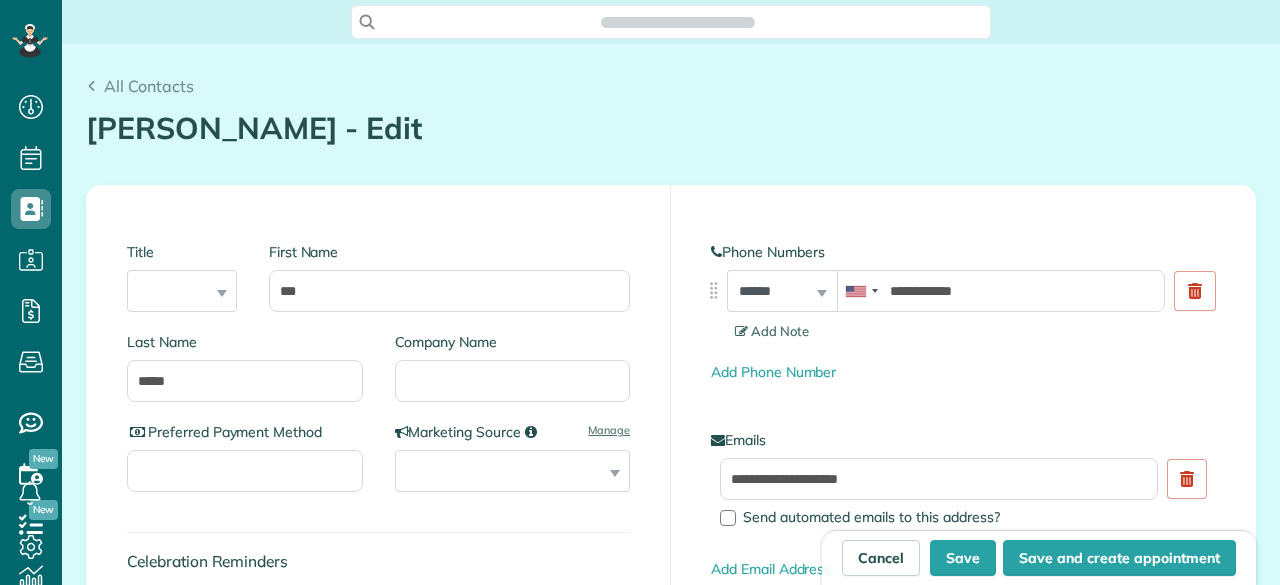 type on "**********" 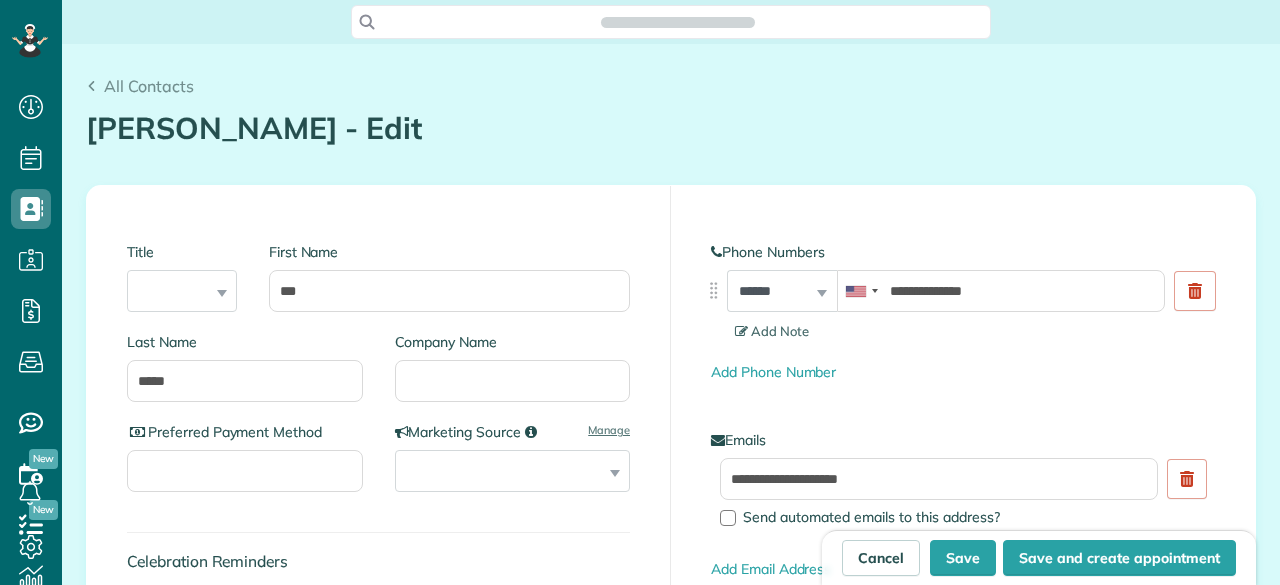 scroll, scrollTop: 585, scrollLeft: 62, axis: both 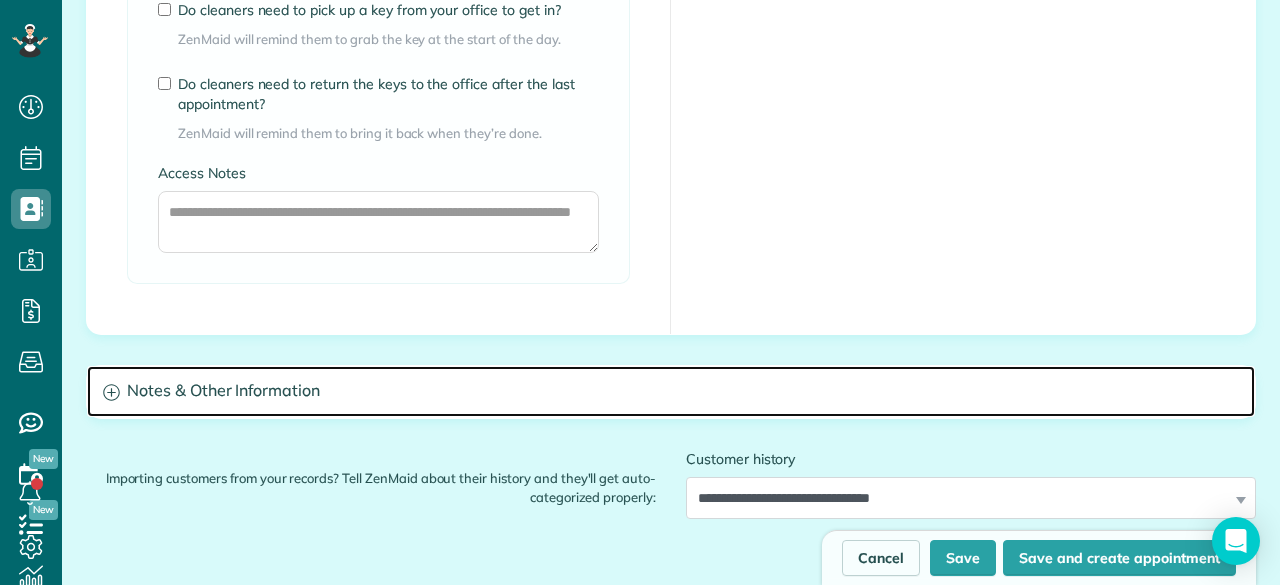 click on "Notes & Other Information" at bounding box center [671, 391] 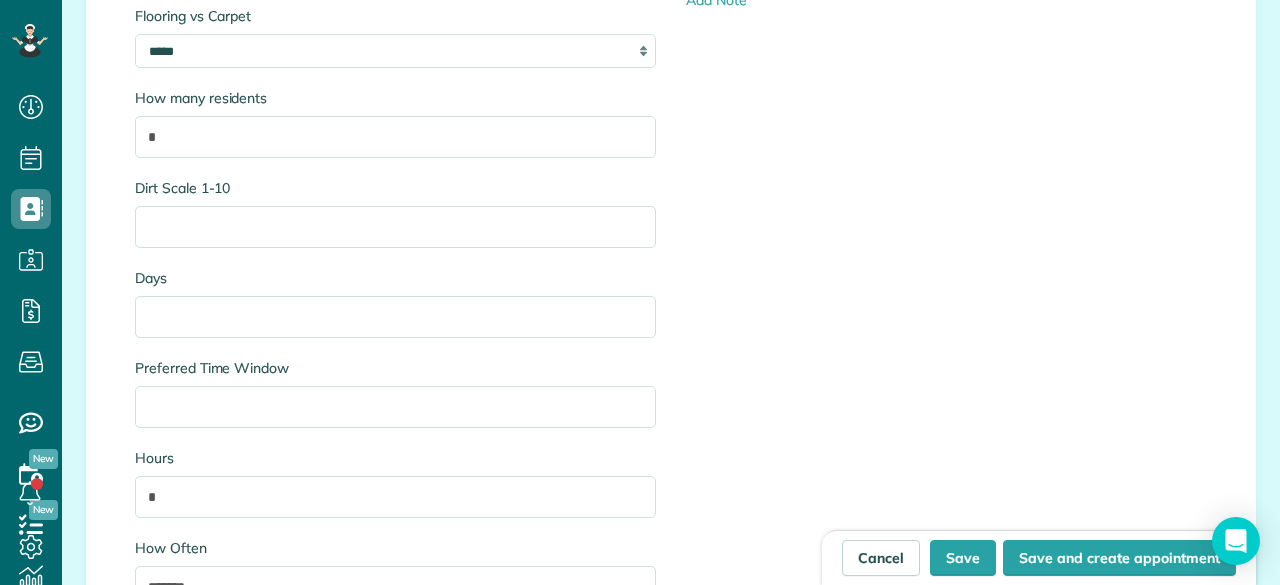 scroll, scrollTop: 2400, scrollLeft: 0, axis: vertical 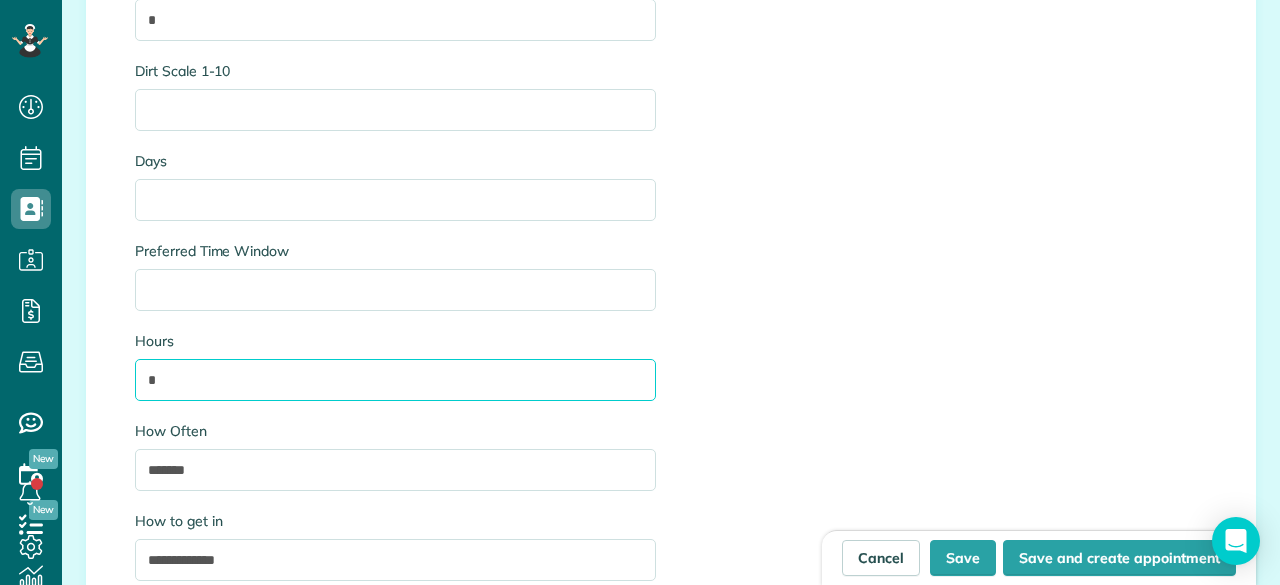 click on "*" at bounding box center [395, 380] 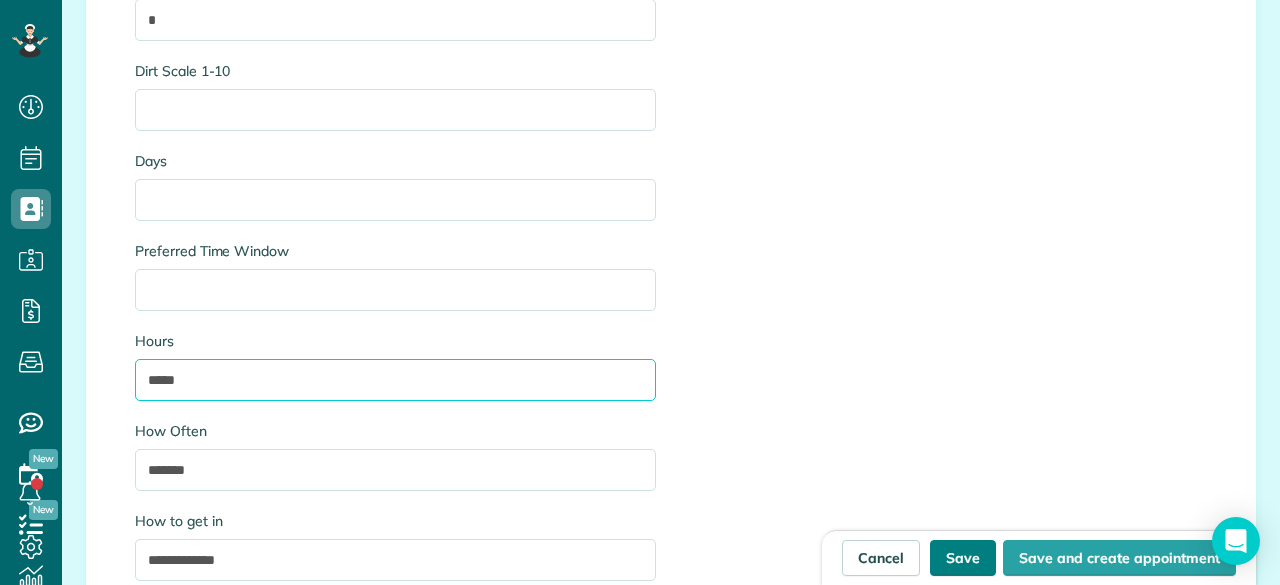 type on "*****" 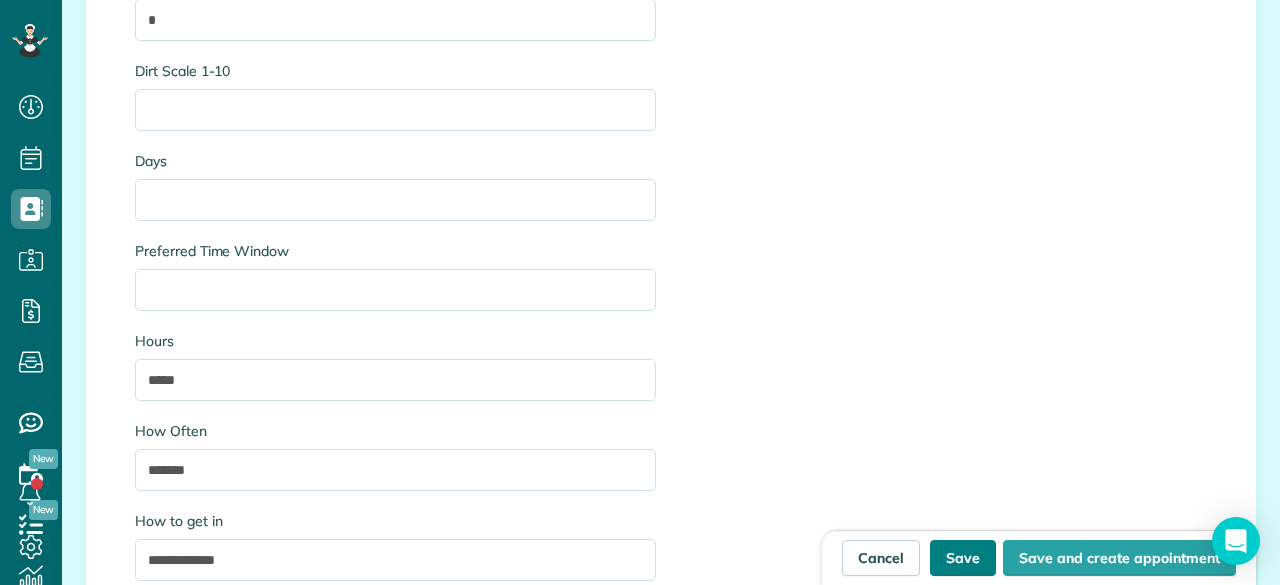 click on "Save" at bounding box center (963, 558) 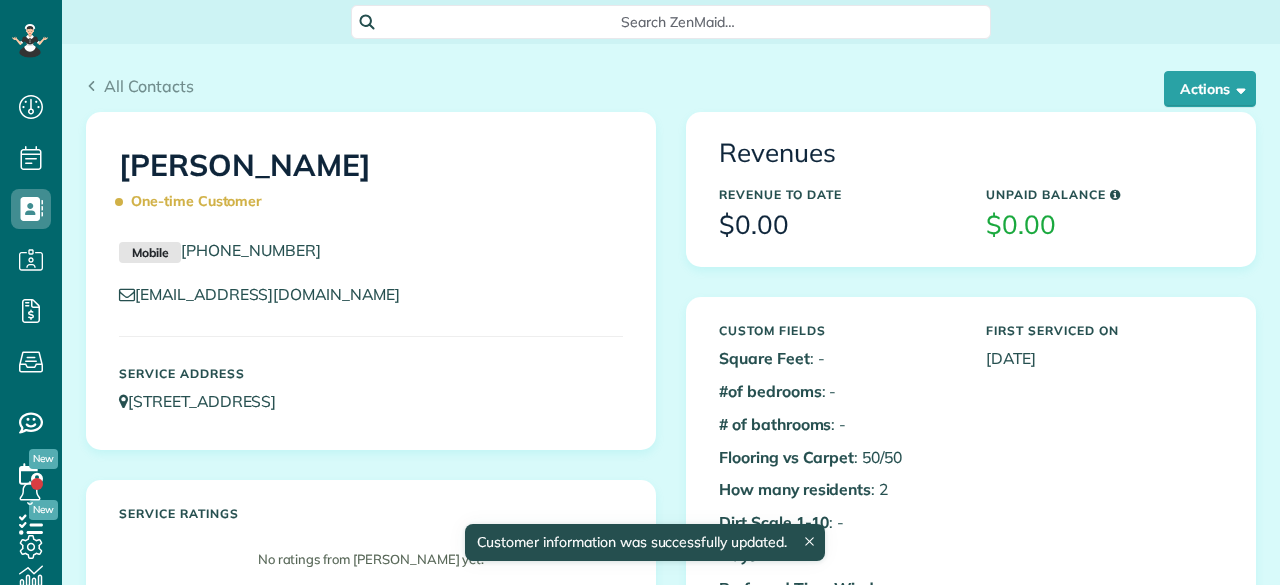 scroll, scrollTop: 0, scrollLeft: 0, axis: both 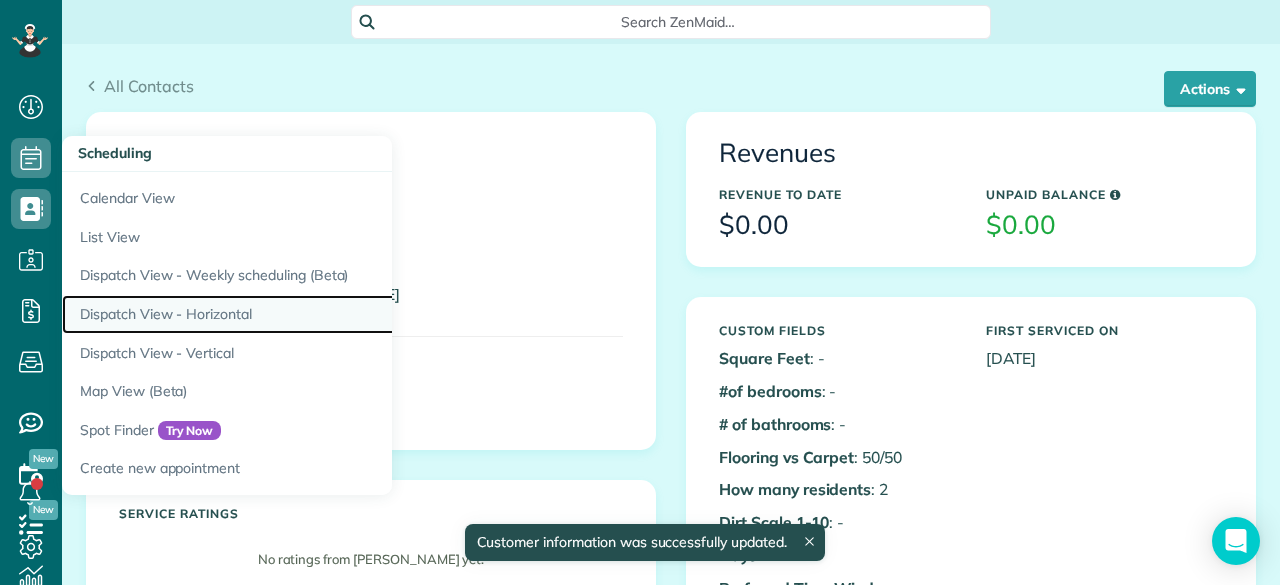 click on "Dispatch View - Horizontal" at bounding box center [312, 314] 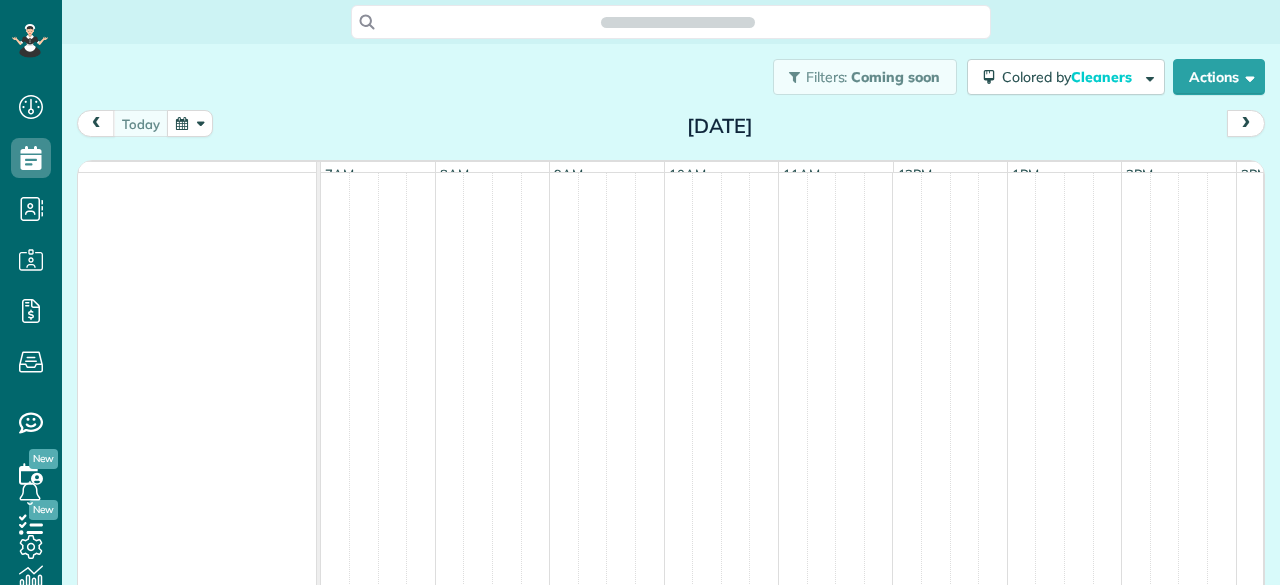 scroll, scrollTop: 0, scrollLeft: 0, axis: both 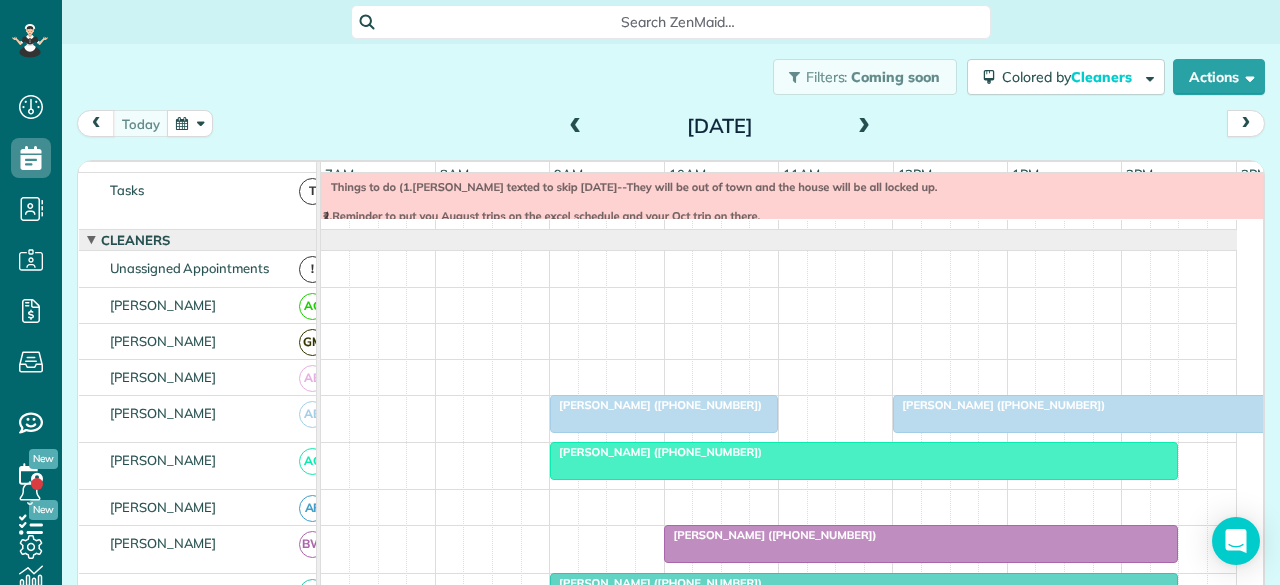 click at bounding box center (864, 127) 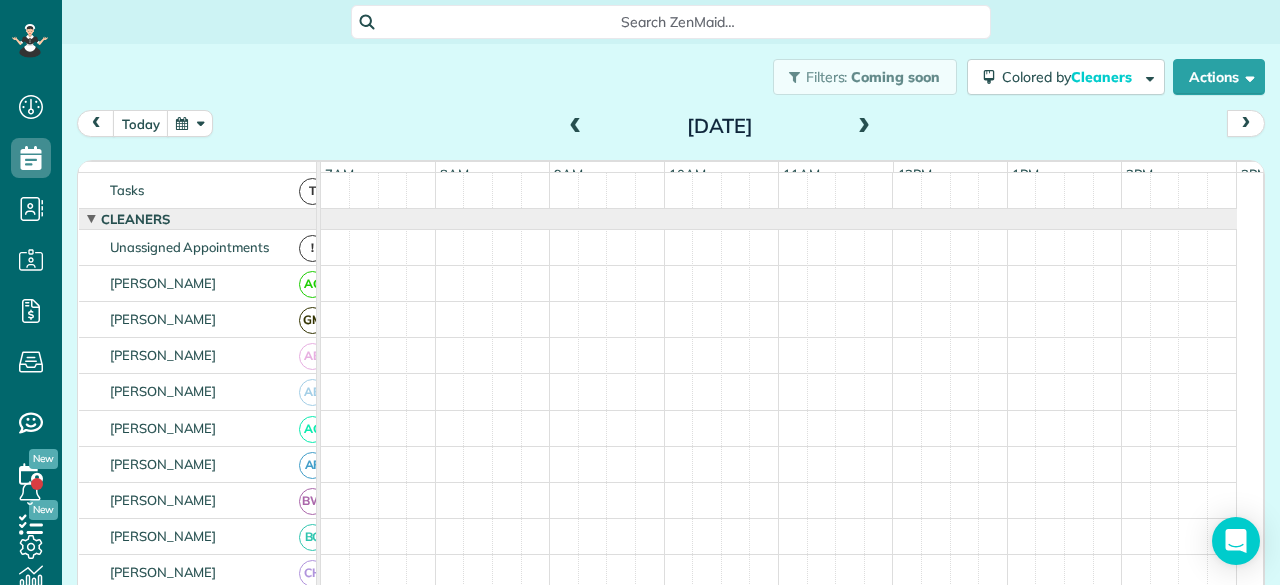 scroll, scrollTop: 0, scrollLeft: 0, axis: both 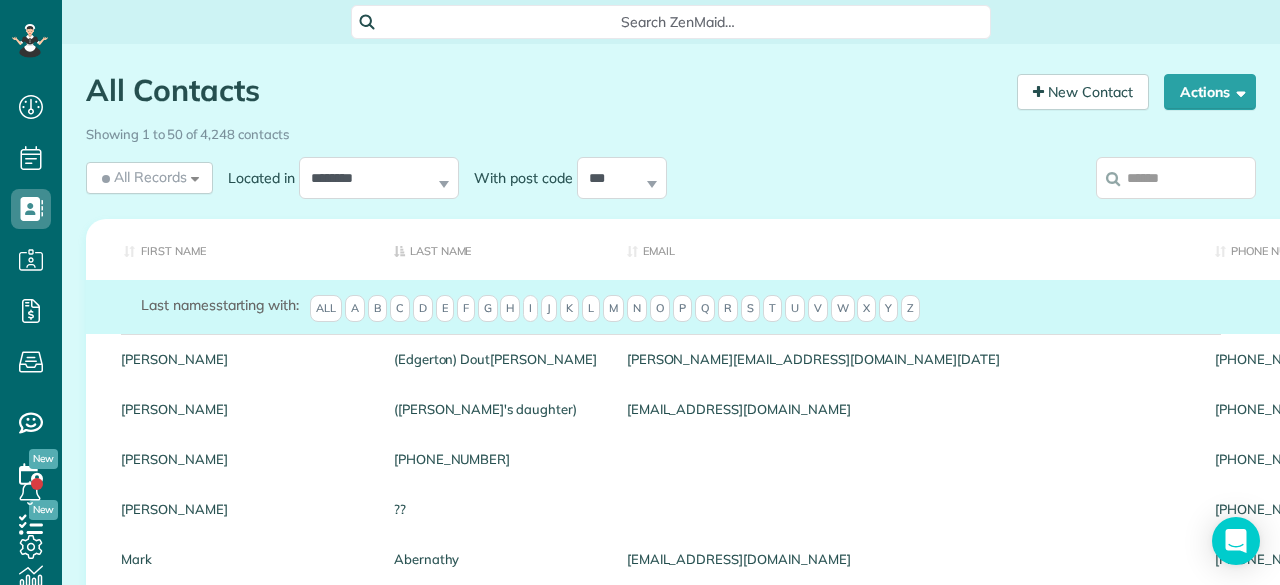 click on "Search ZenMaid…" at bounding box center [678, 22] 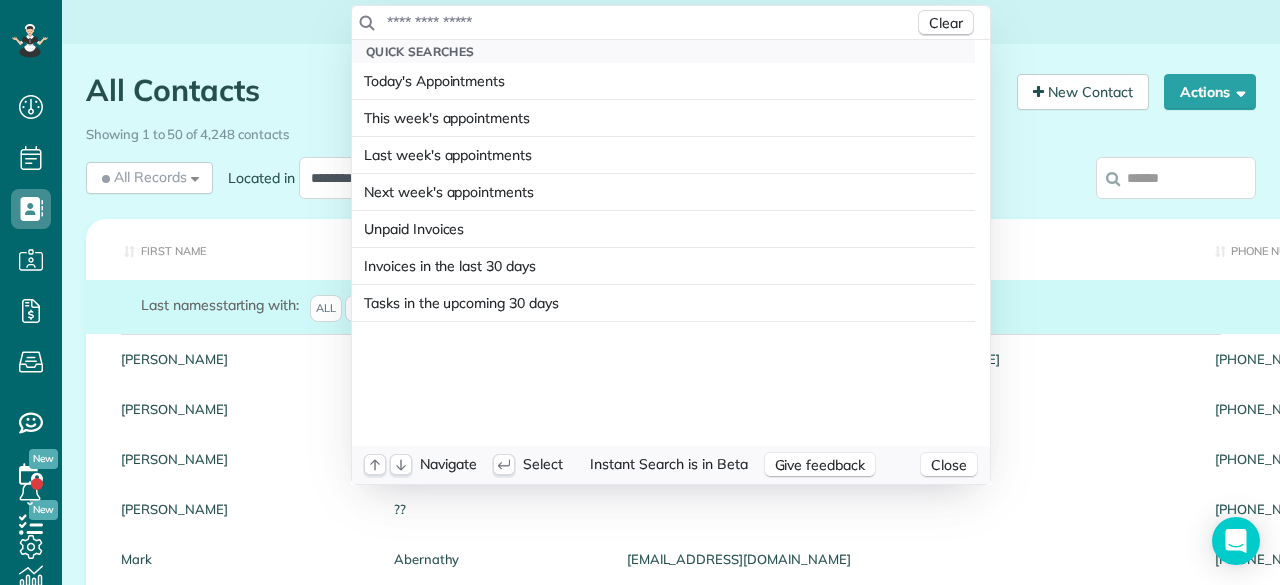 click at bounding box center [650, 22] 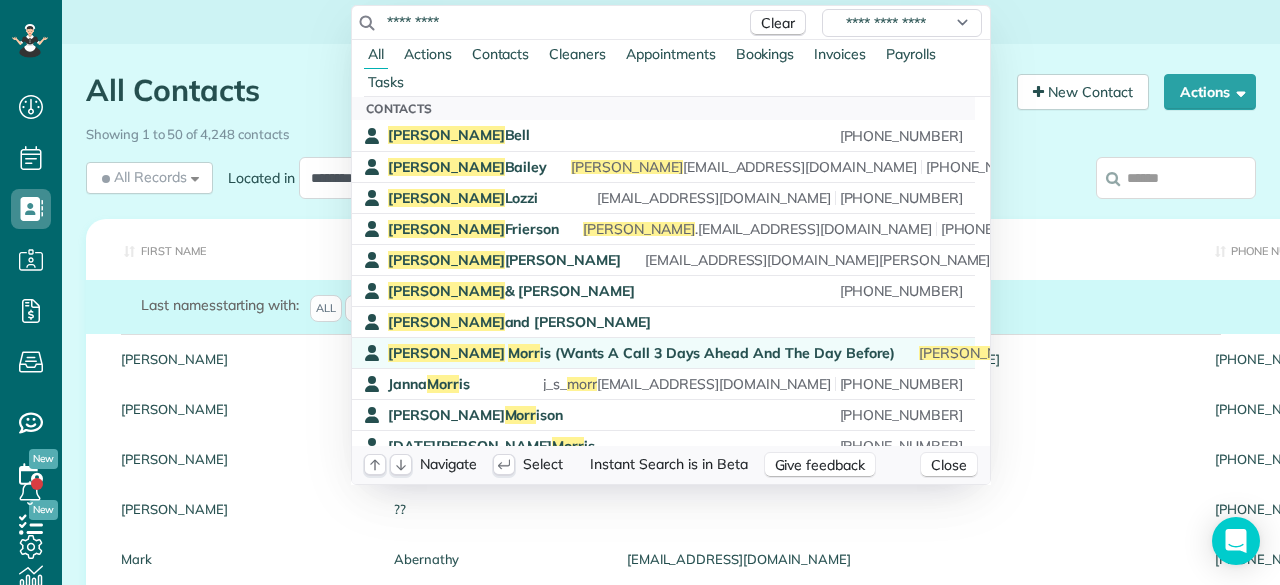 type on "*********" 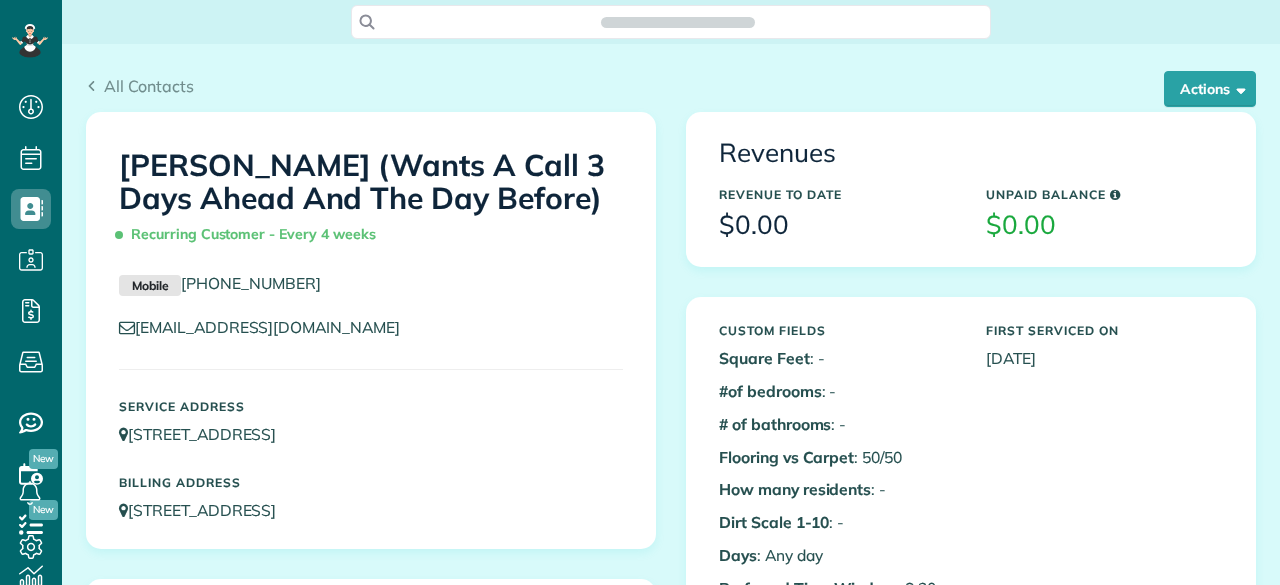 scroll, scrollTop: 0, scrollLeft: 0, axis: both 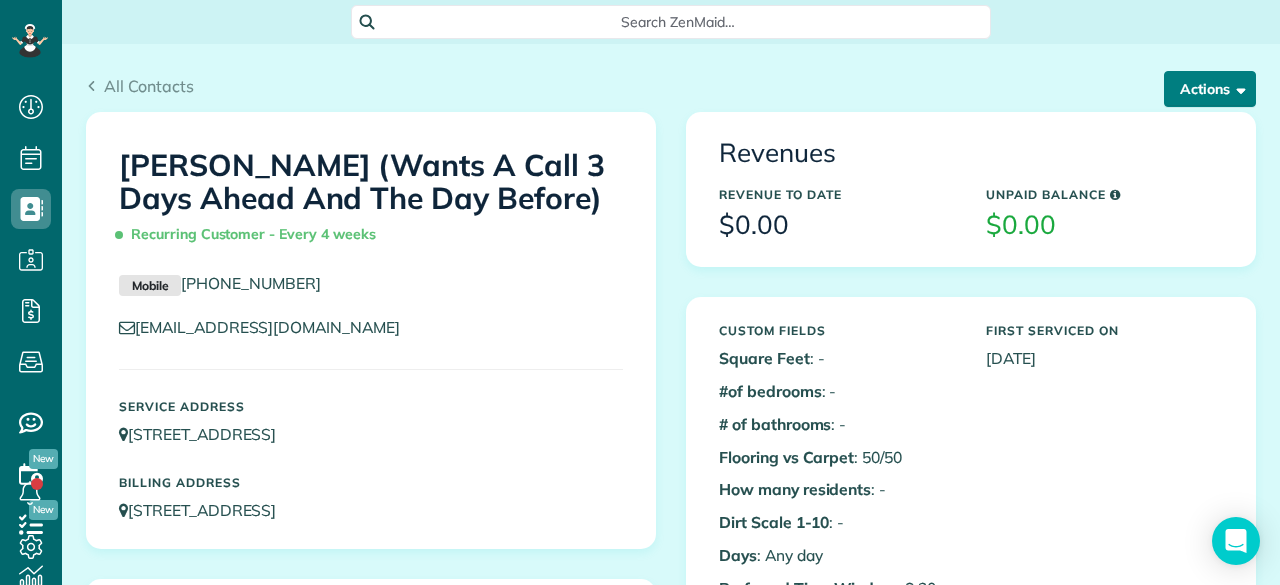 click at bounding box center (1237, 88) 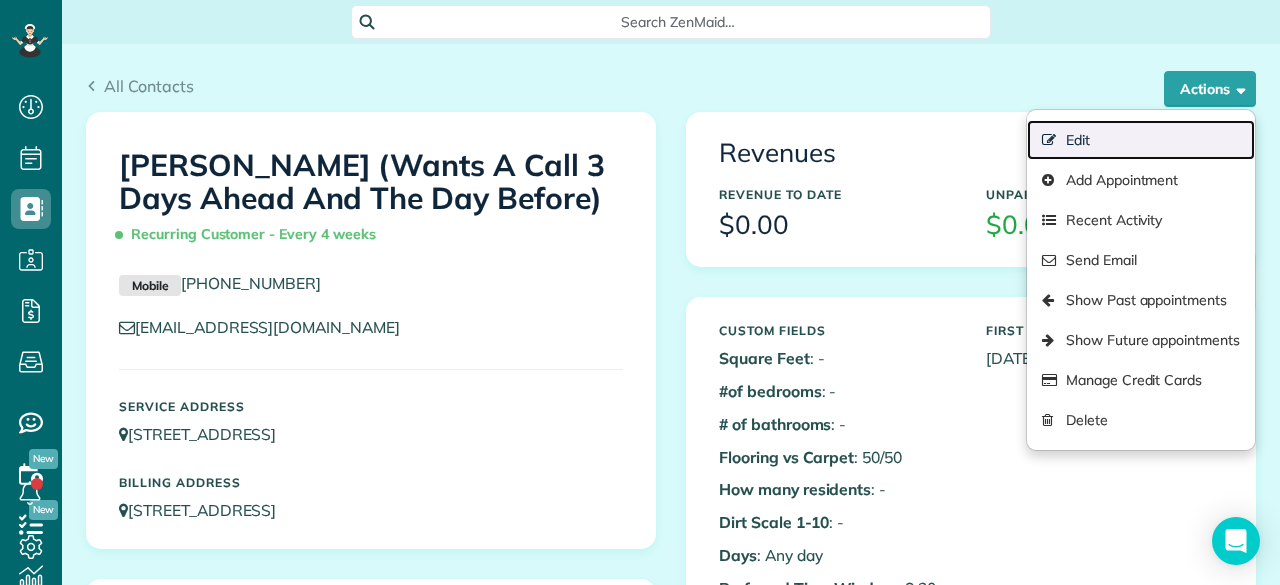 click on "Edit" at bounding box center (1141, 140) 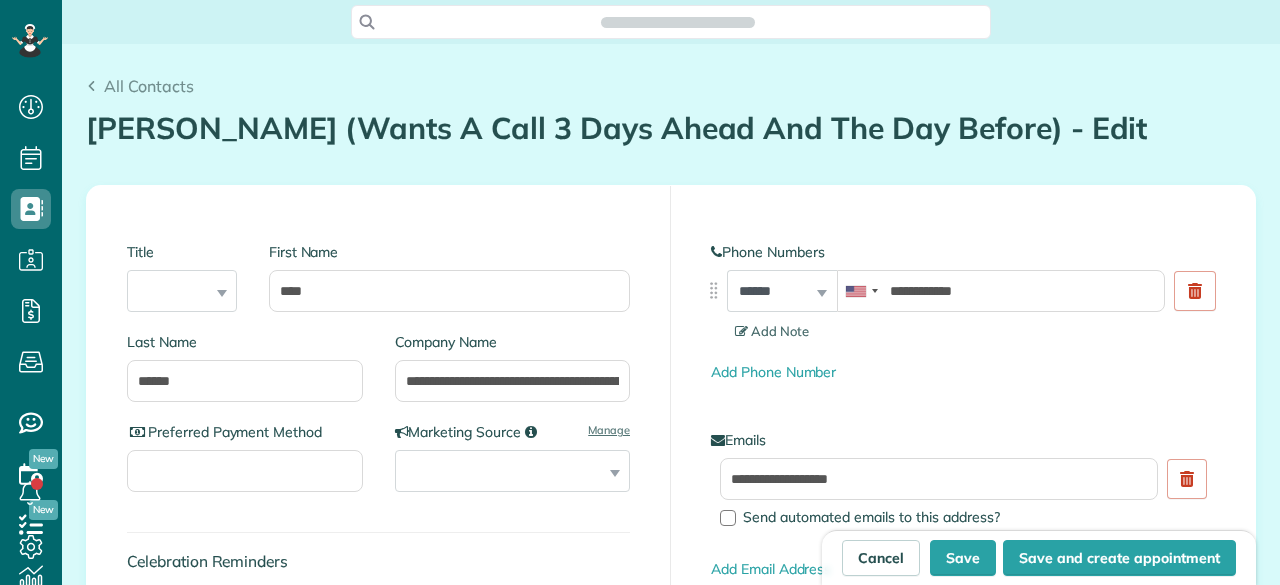 scroll, scrollTop: 0, scrollLeft: 0, axis: both 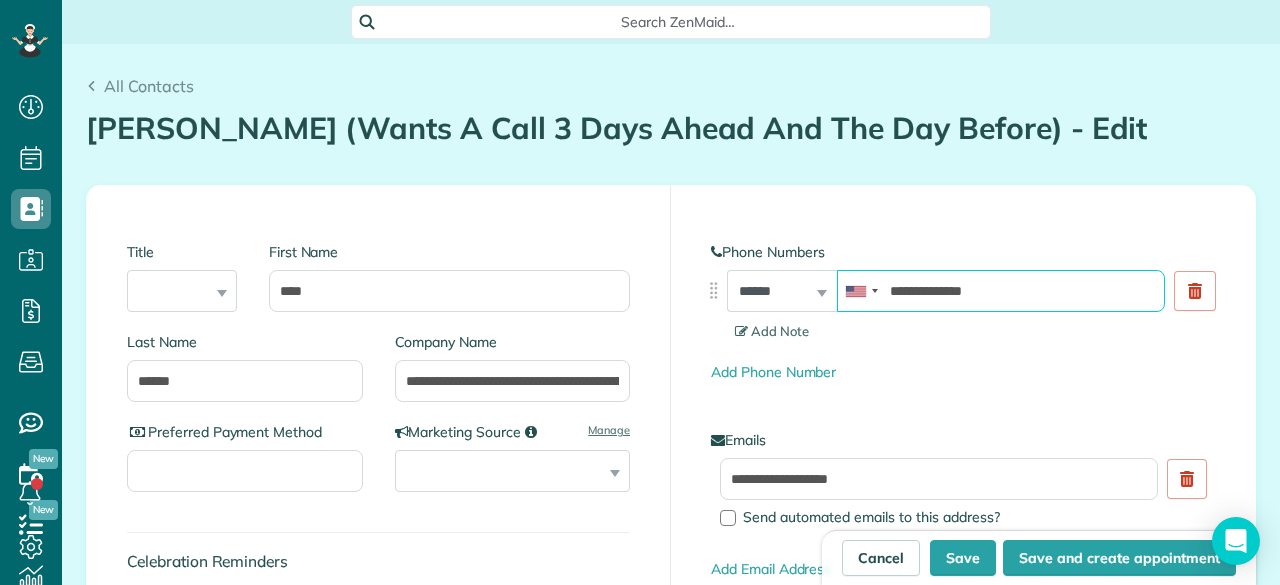 click on "**********" at bounding box center [1001, 291] 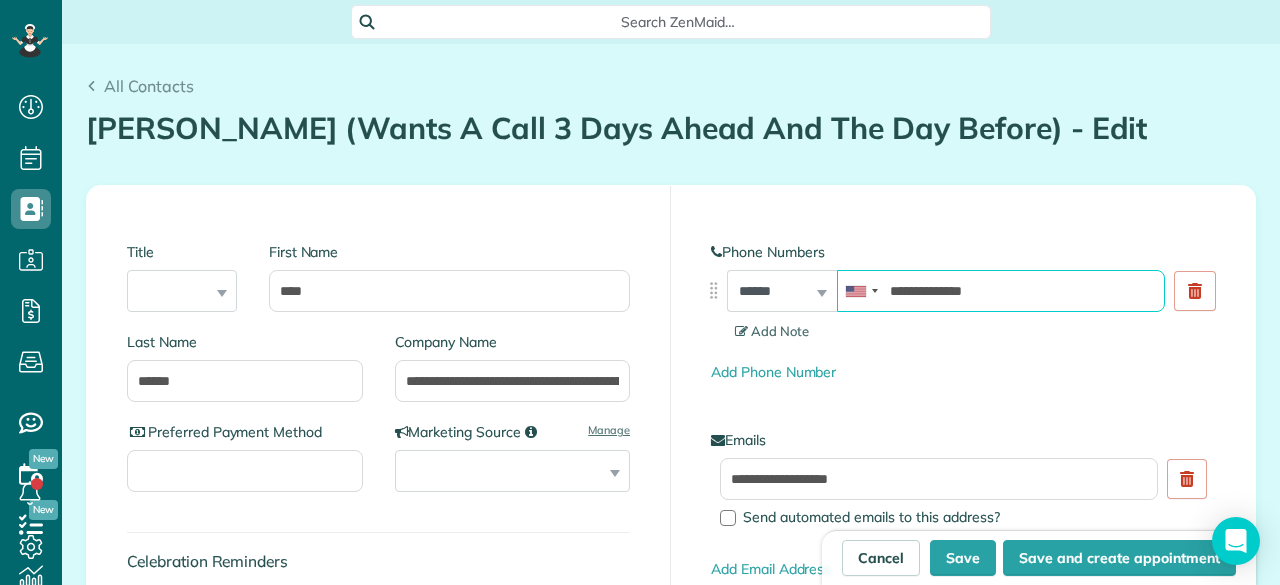click on "**********" at bounding box center (1001, 291) 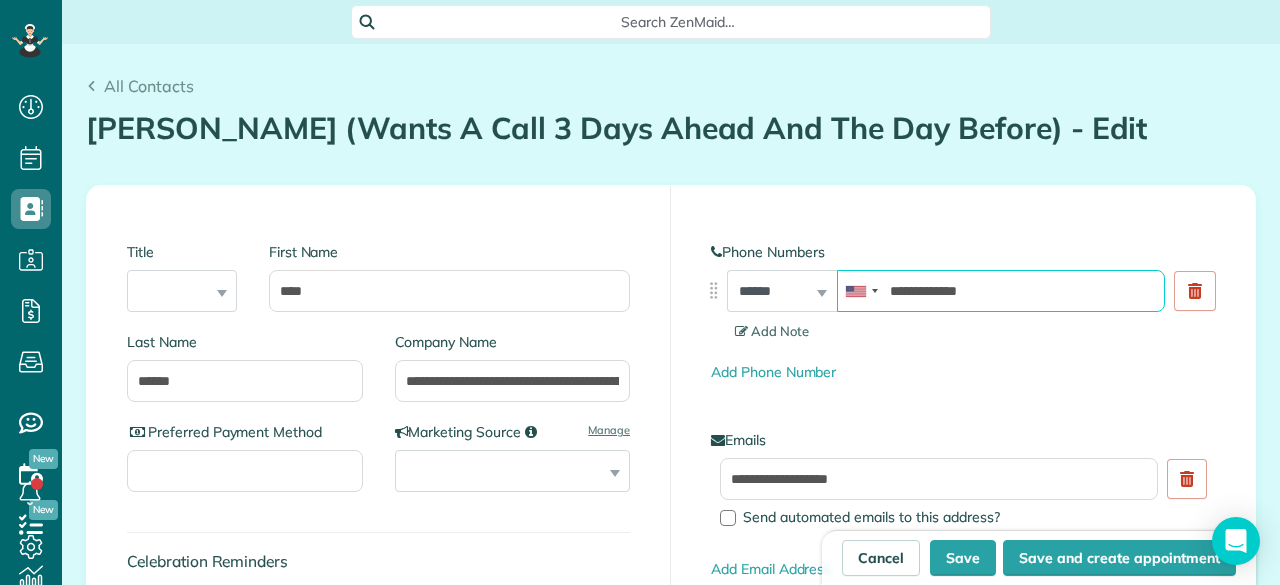 click on "**********" at bounding box center (1001, 291) 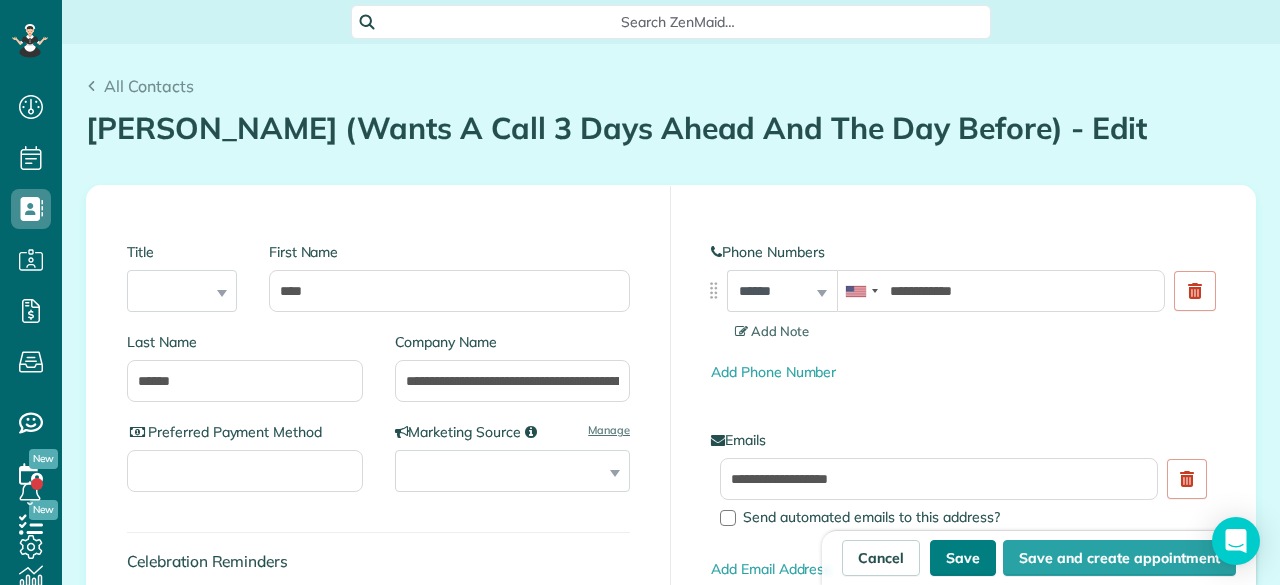 click on "Save" at bounding box center [963, 558] 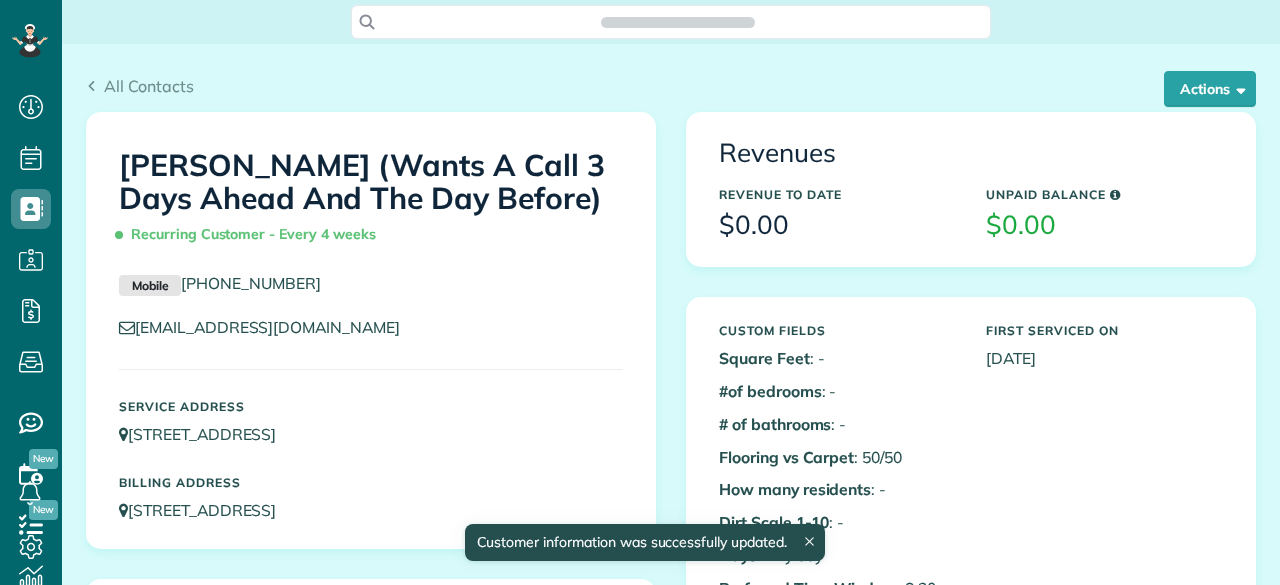 scroll, scrollTop: 0, scrollLeft: 0, axis: both 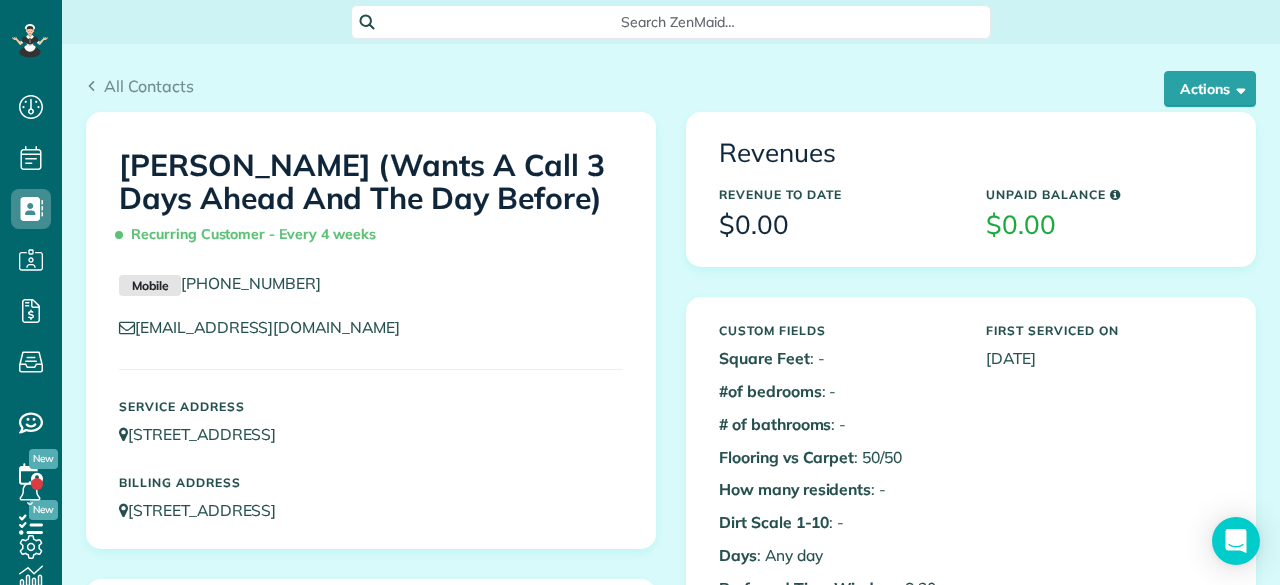 click on "All Contacts" at bounding box center [671, 86] 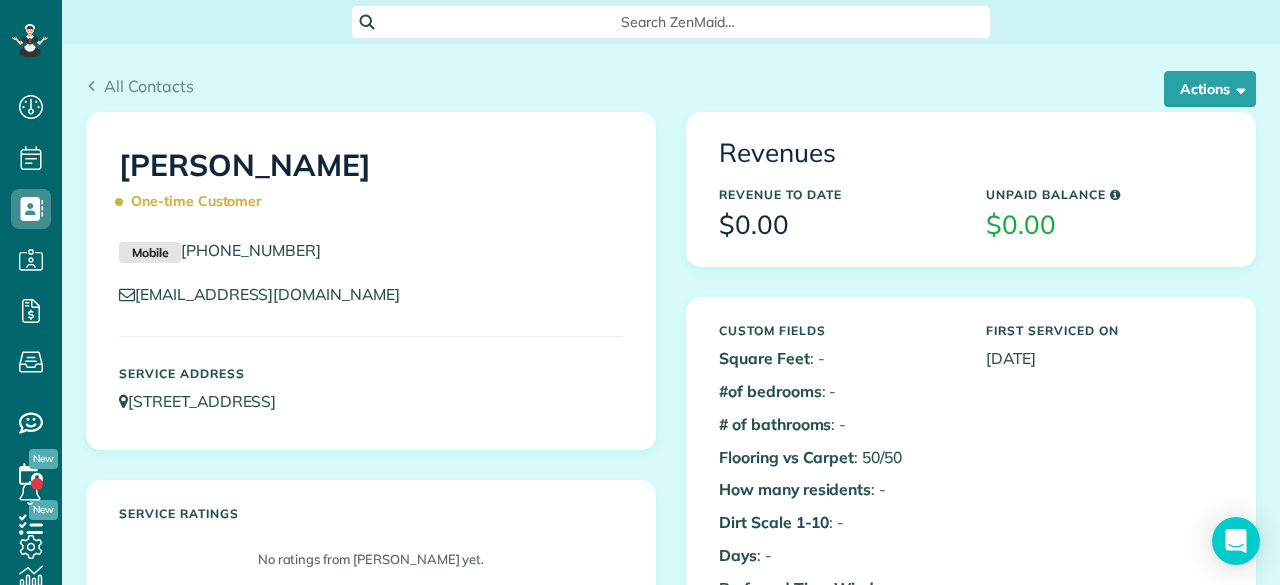 scroll, scrollTop: 0, scrollLeft: 0, axis: both 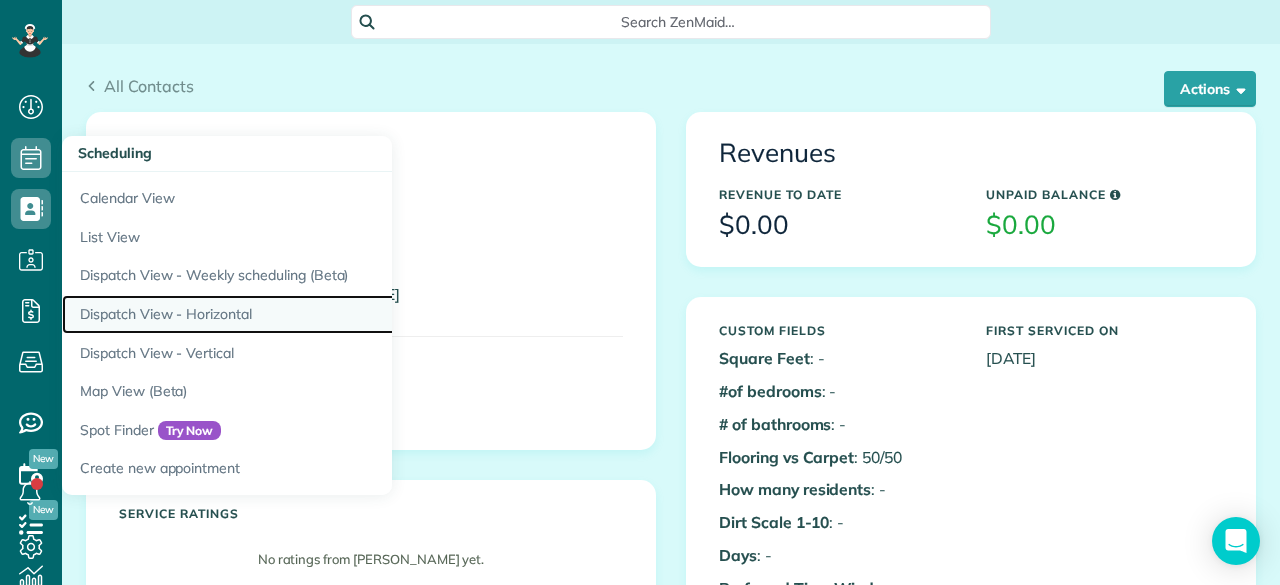 click on "Dispatch View - Horizontal" at bounding box center (312, 314) 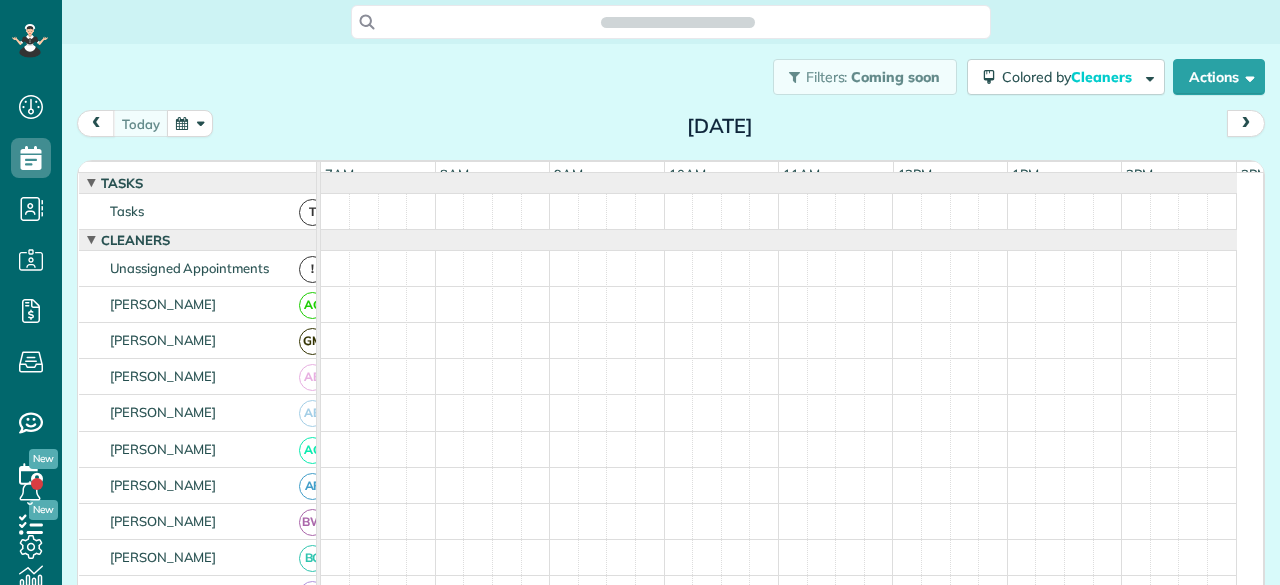 scroll, scrollTop: 0, scrollLeft: 0, axis: both 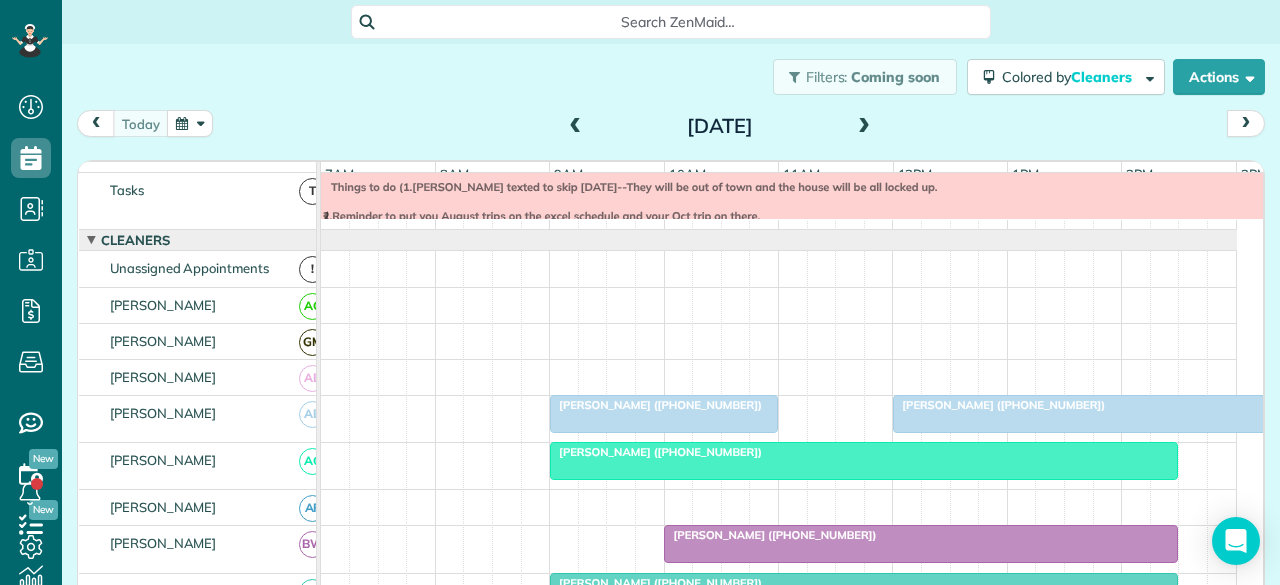 click at bounding box center (864, 127) 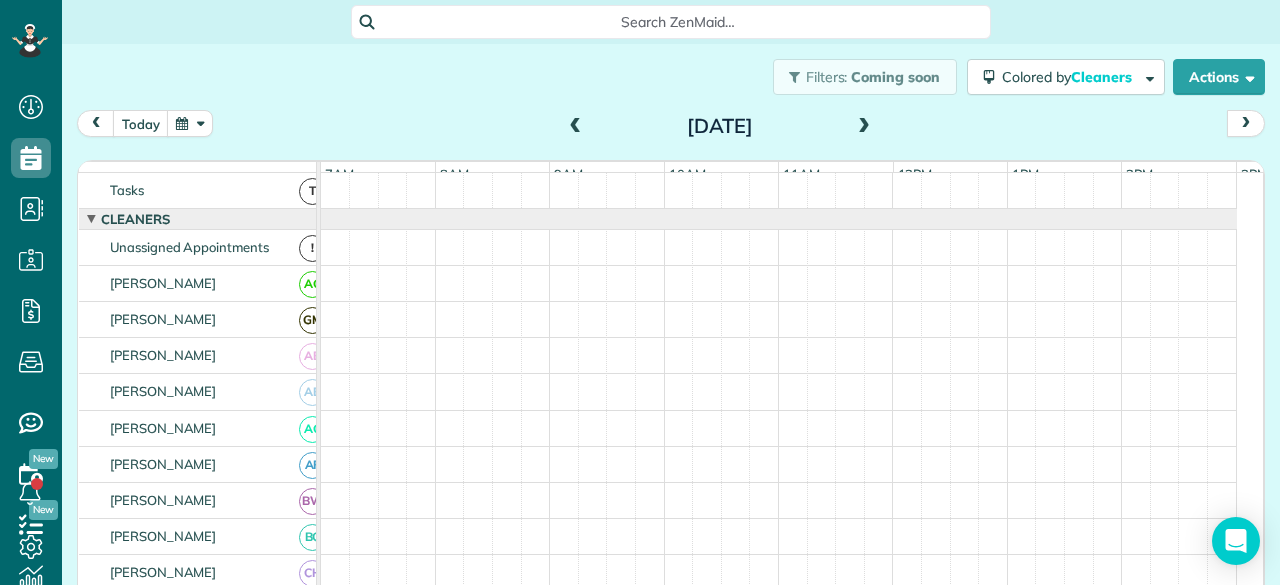 scroll, scrollTop: 0, scrollLeft: 0, axis: both 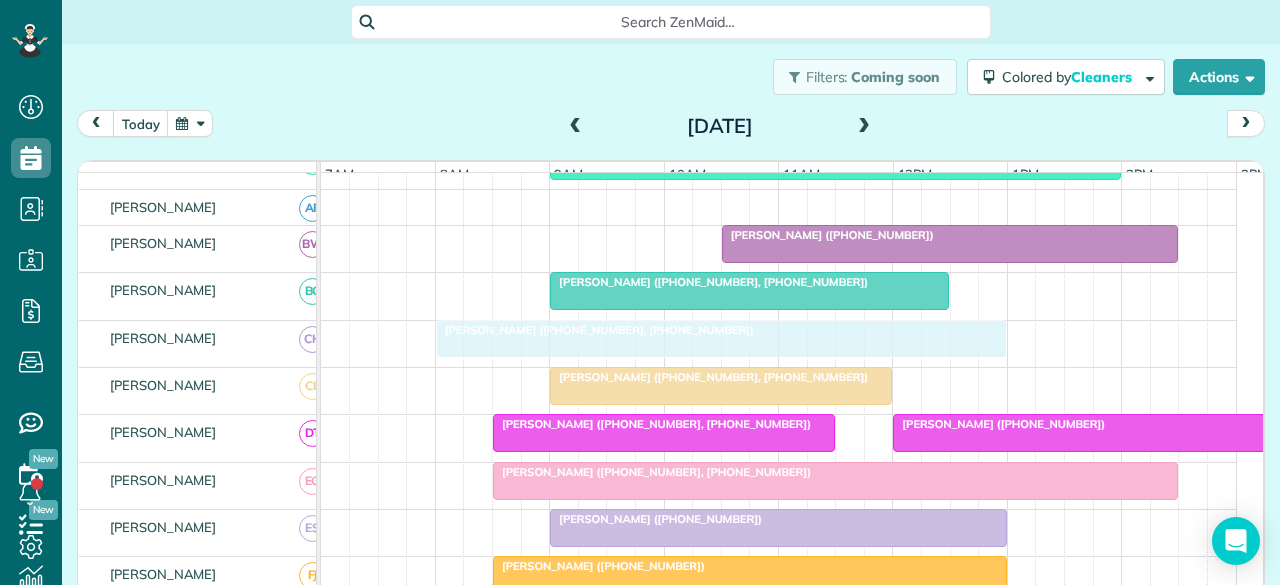 drag, startPoint x: 617, startPoint y: 343, endPoint x: 573, endPoint y: 343, distance: 44 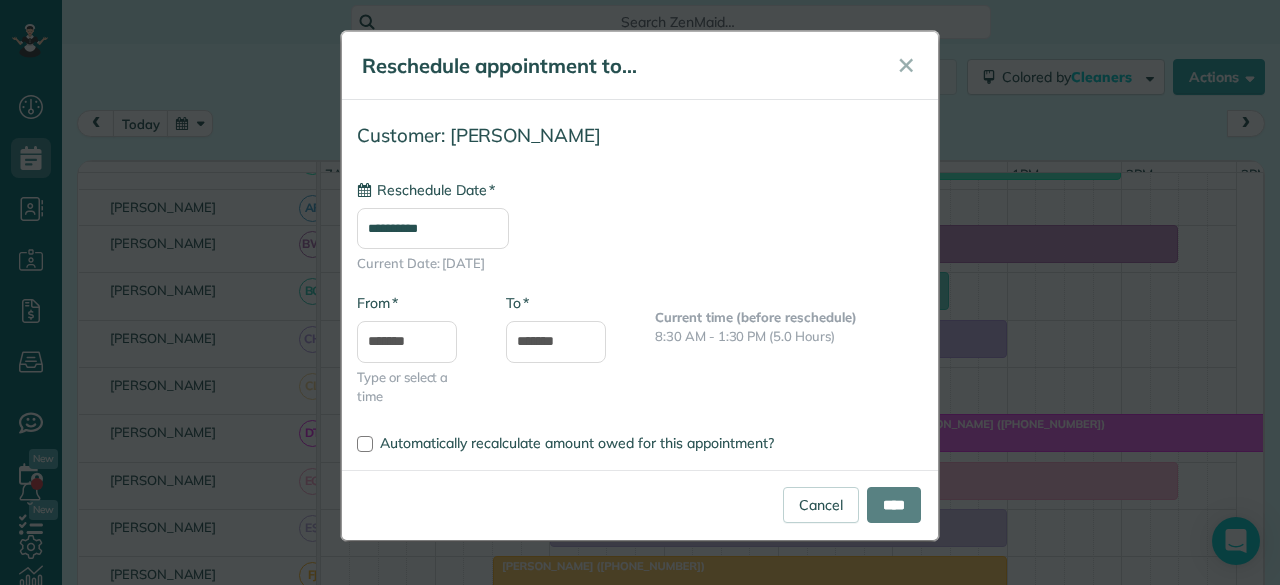 type on "**********" 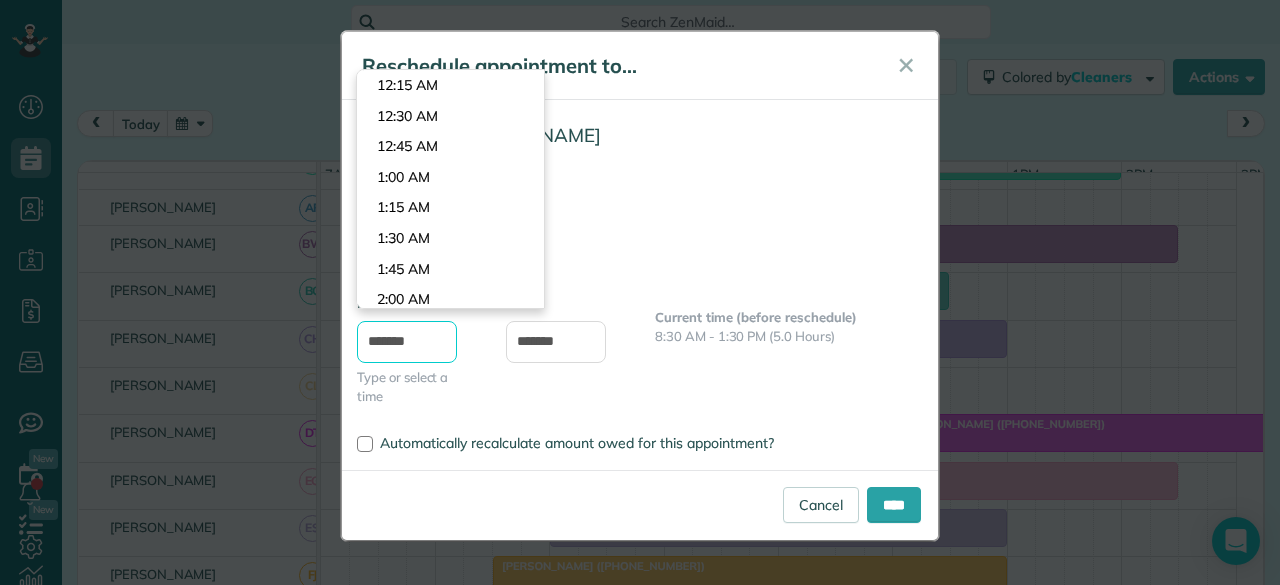 click on "*******" at bounding box center (407, 342) 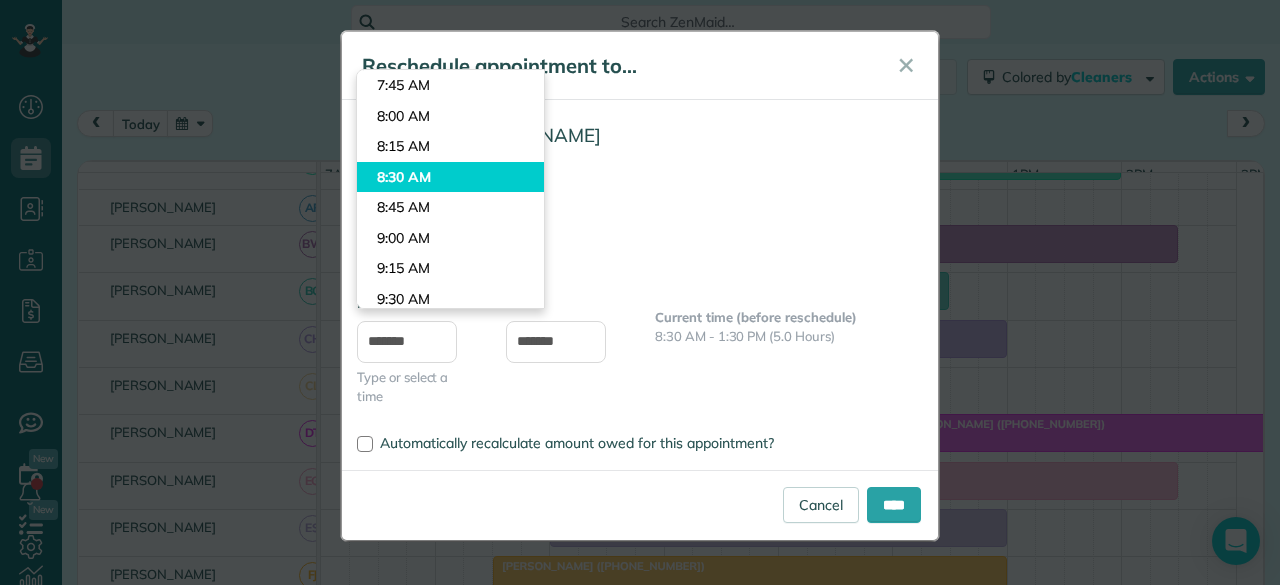 type on "*******" 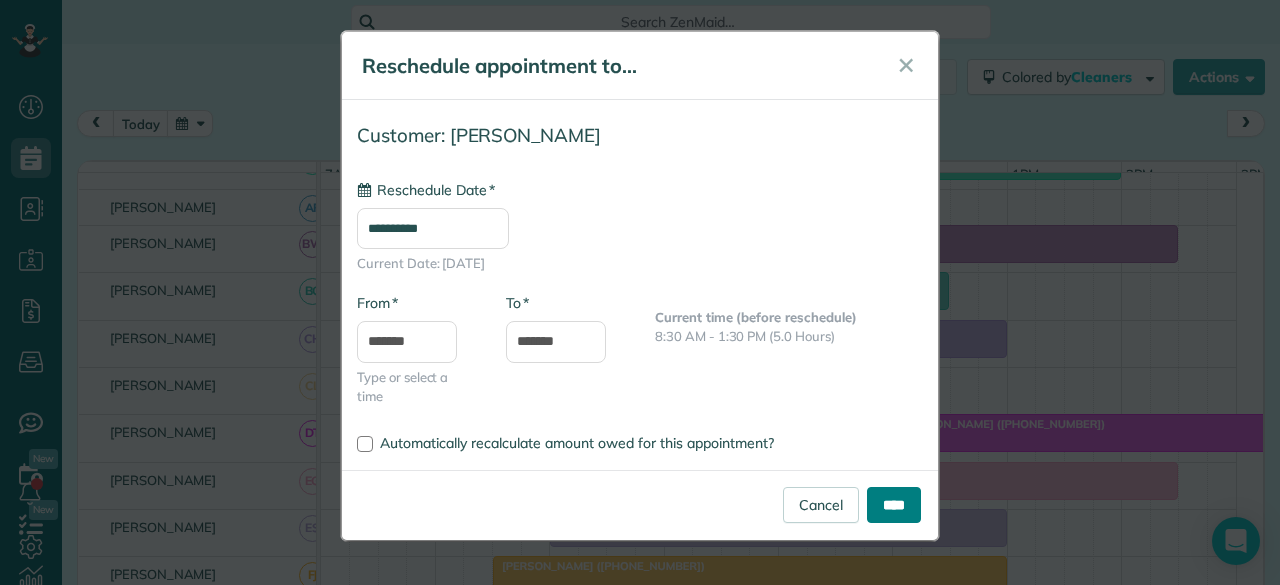 click on "****" at bounding box center [894, 505] 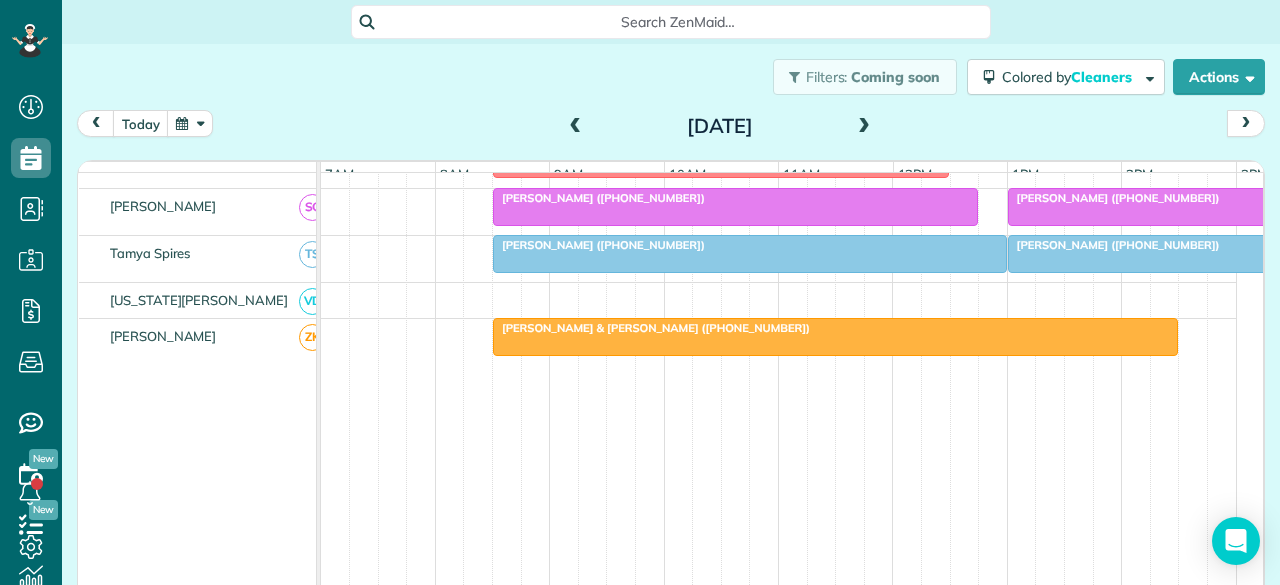 scroll, scrollTop: 1221, scrollLeft: 0, axis: vertical 